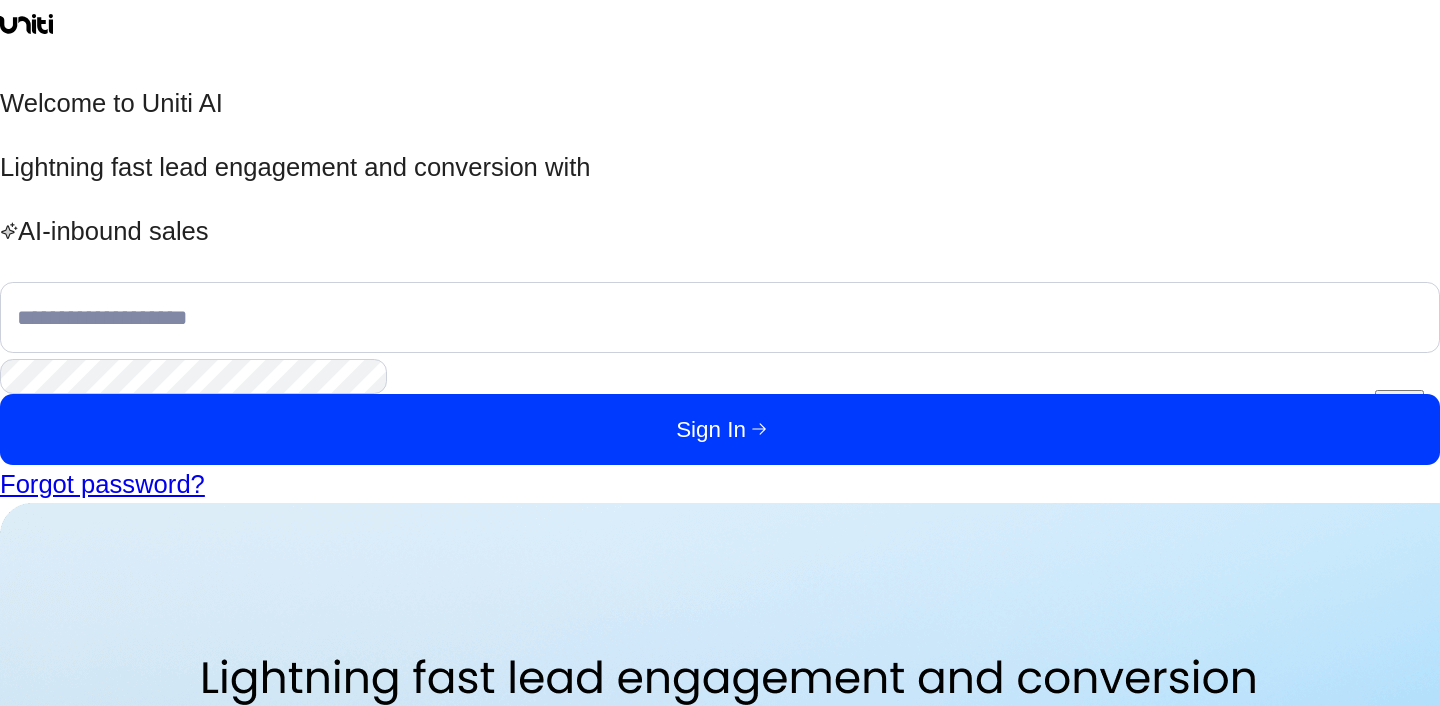 scroll, scrollTop: 0, scrollLeft: 0, axis: both 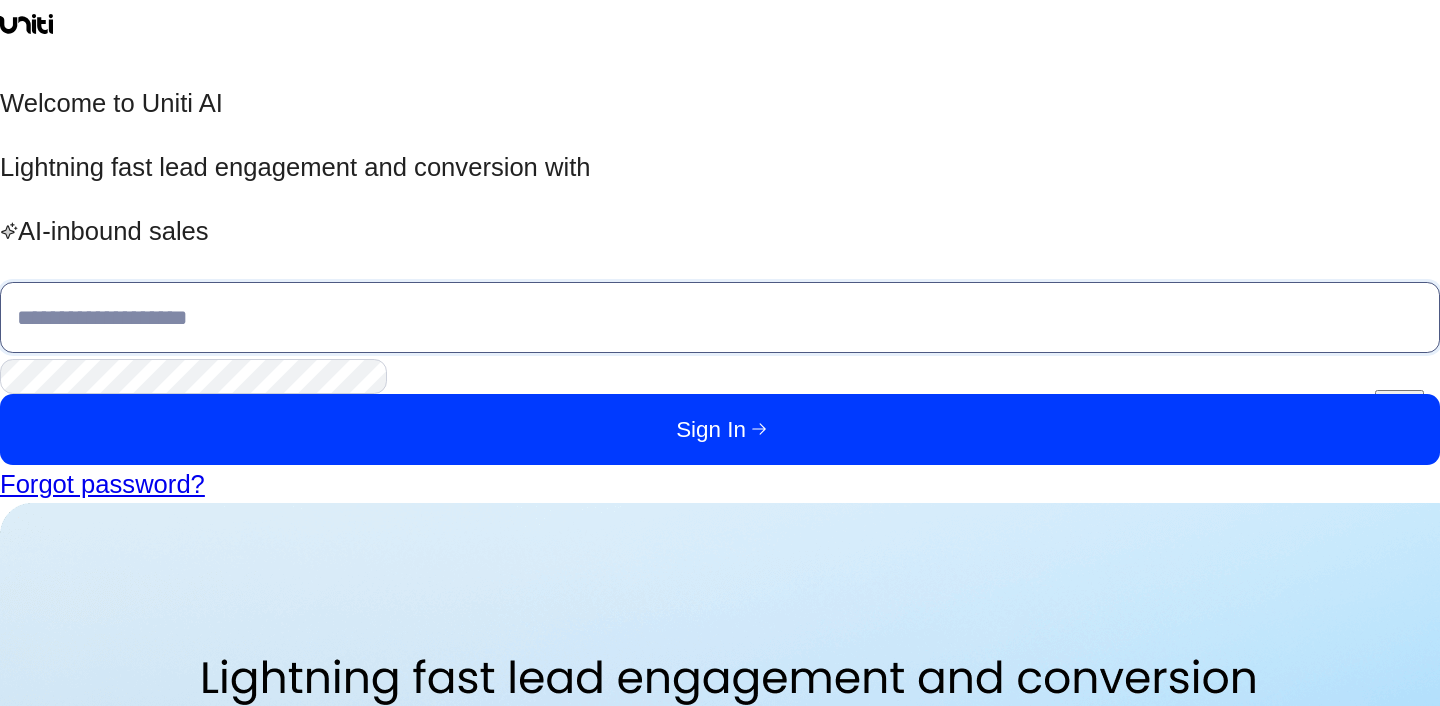 click at bounding box center [720, 317] 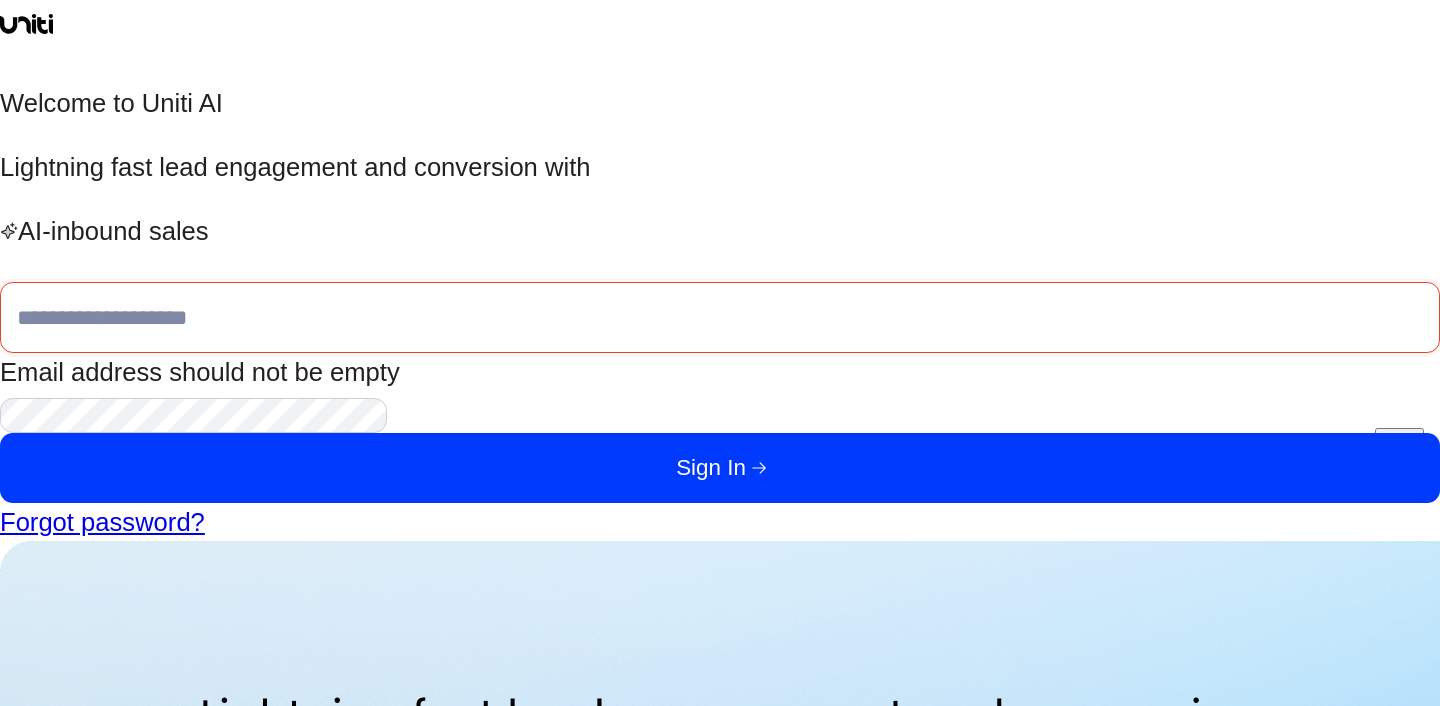 click on "Welcome to Uniti AI Lightning fast lead engagement and conversion with  AI-inbound sales Email address should not be empty Show Sign In Forgot password?" at bounding box center (720, 270) 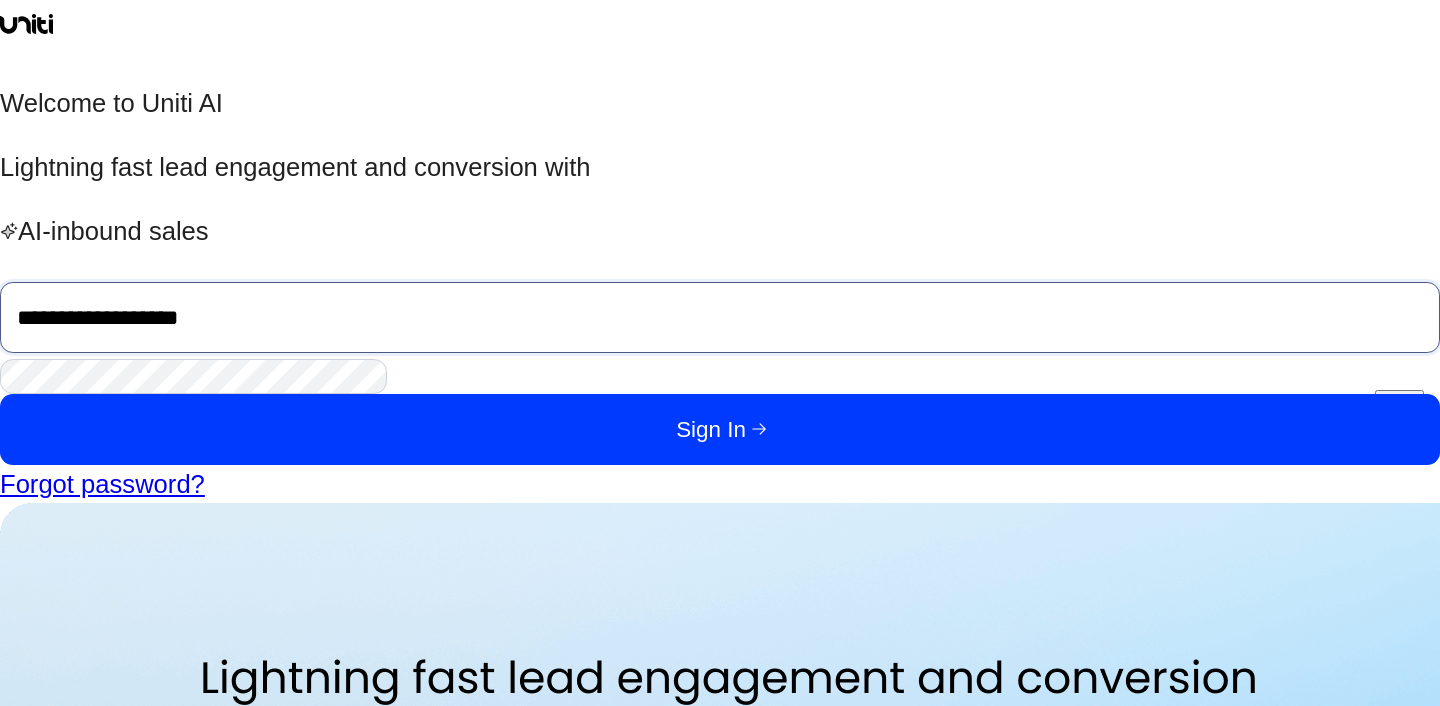type on "**********" 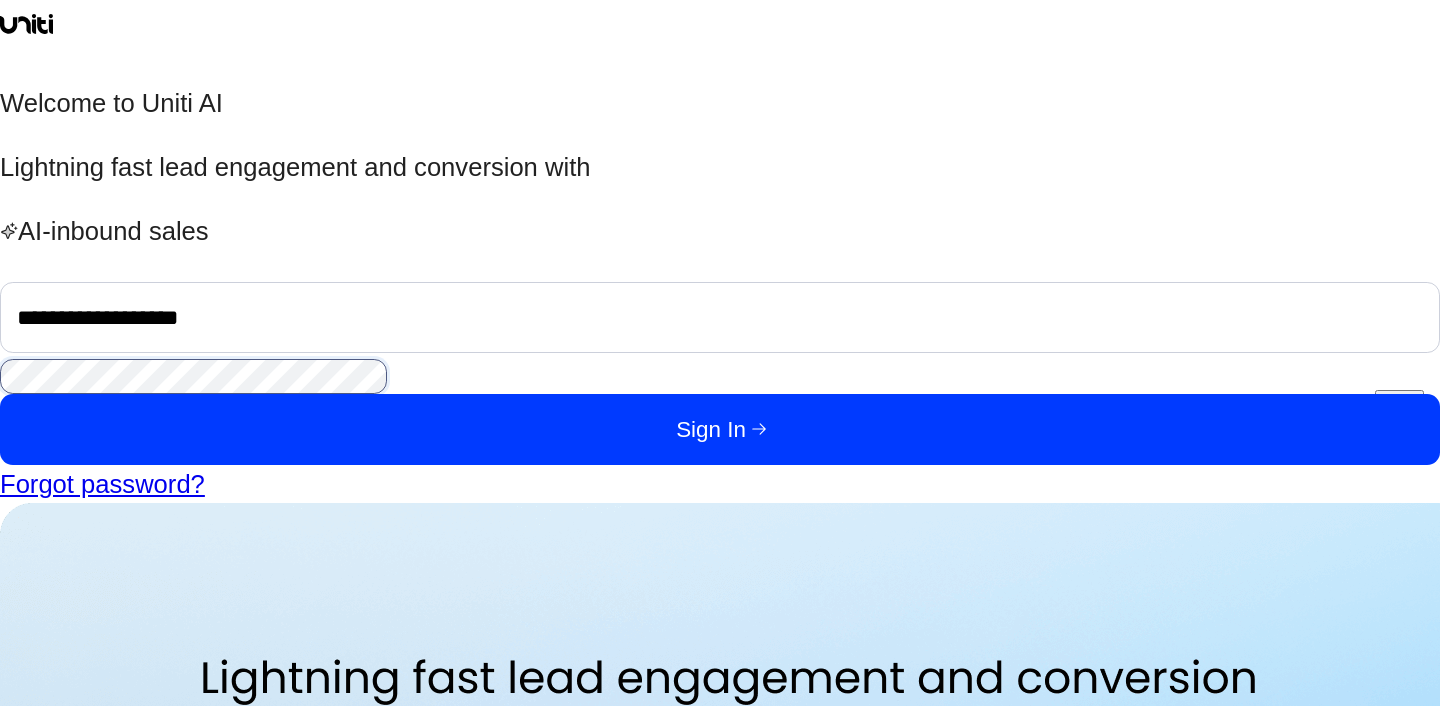 click on "Sign In" at bounding box center (720, 429) 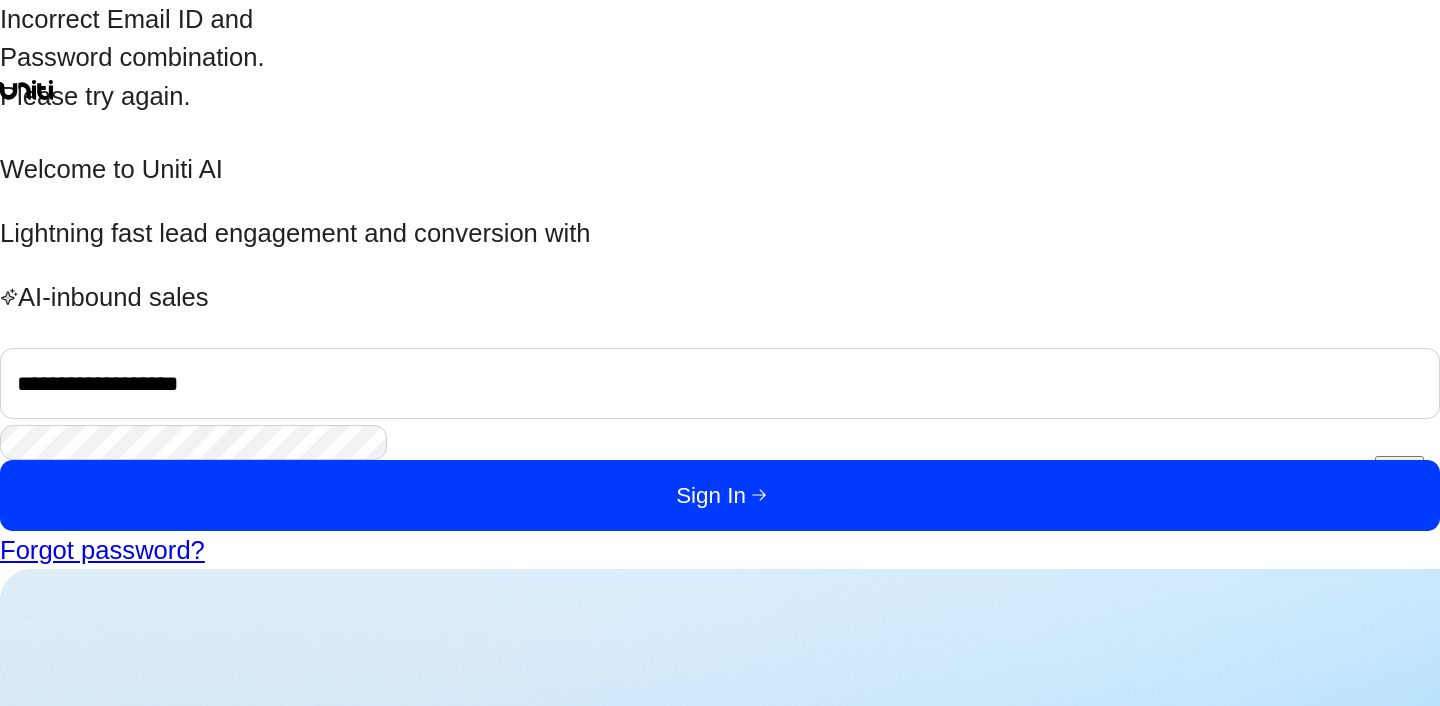 click on "**********" at bounding box center (720, 317) 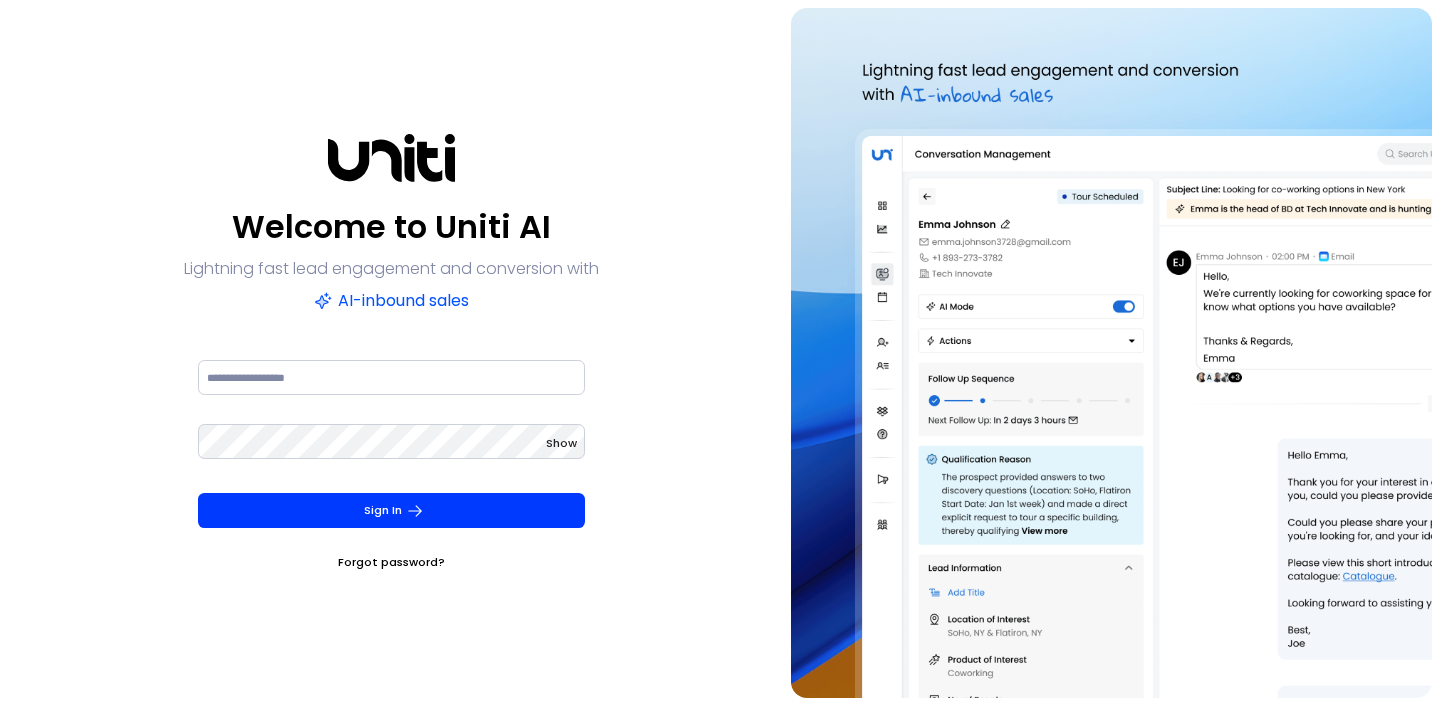 scroll, scrollTop: 0, scrollLeft: 0, axis: both 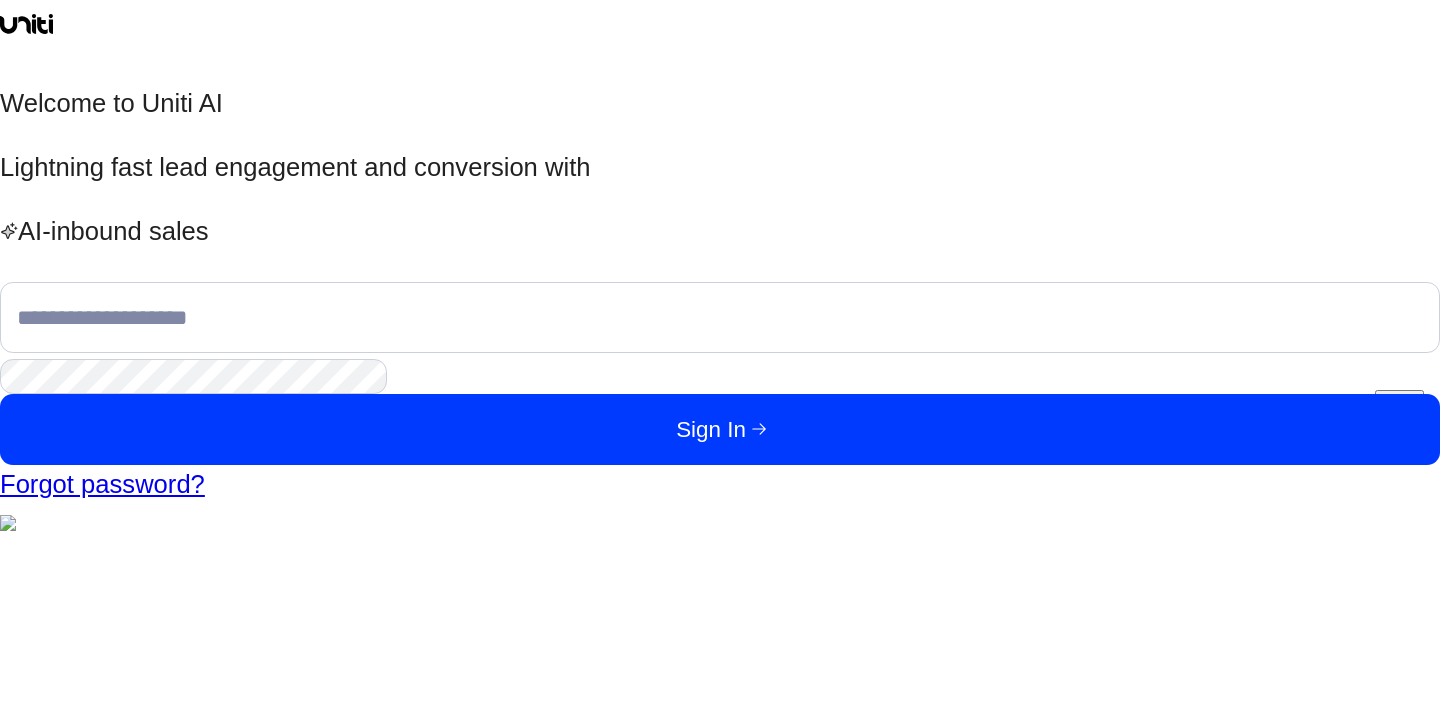 click on "AI-inbound sales" at bounding box center (720, 231) 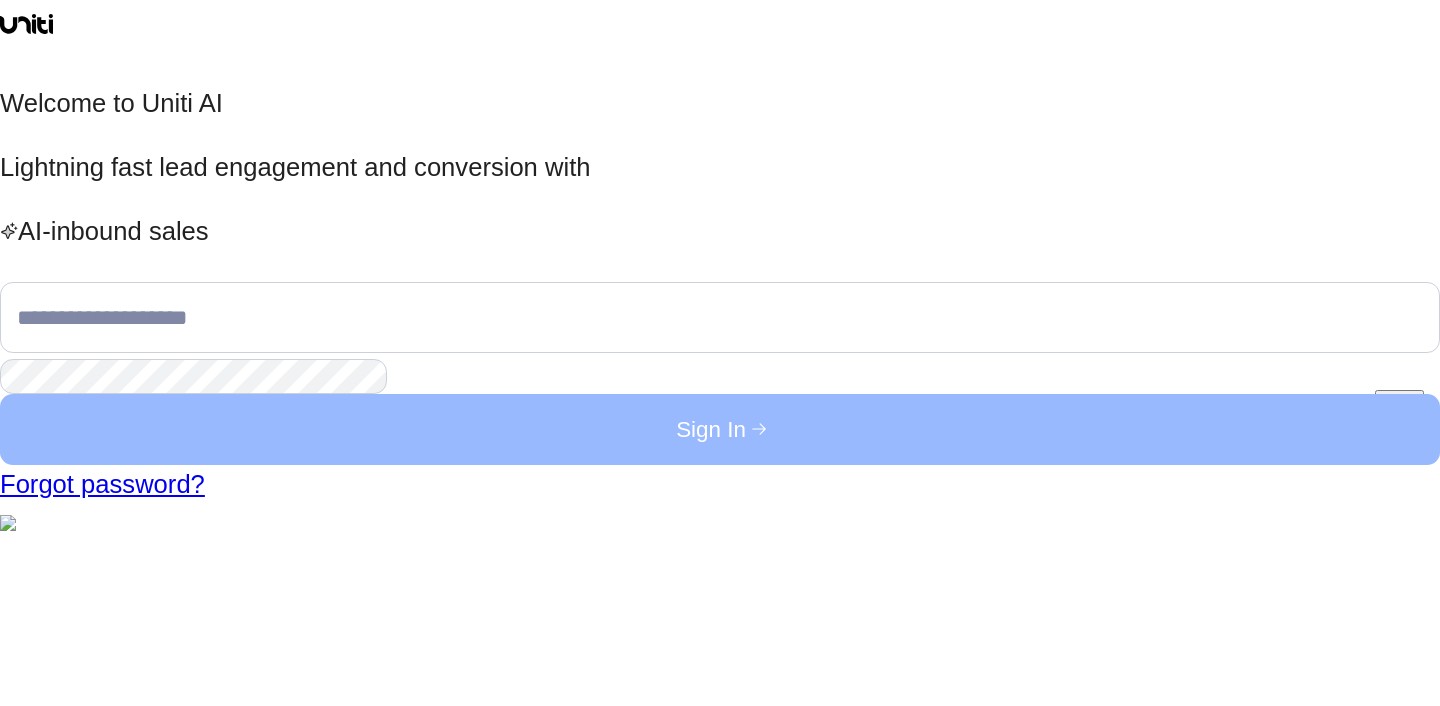 click on "Sign In" at bounding box center [720, 429] 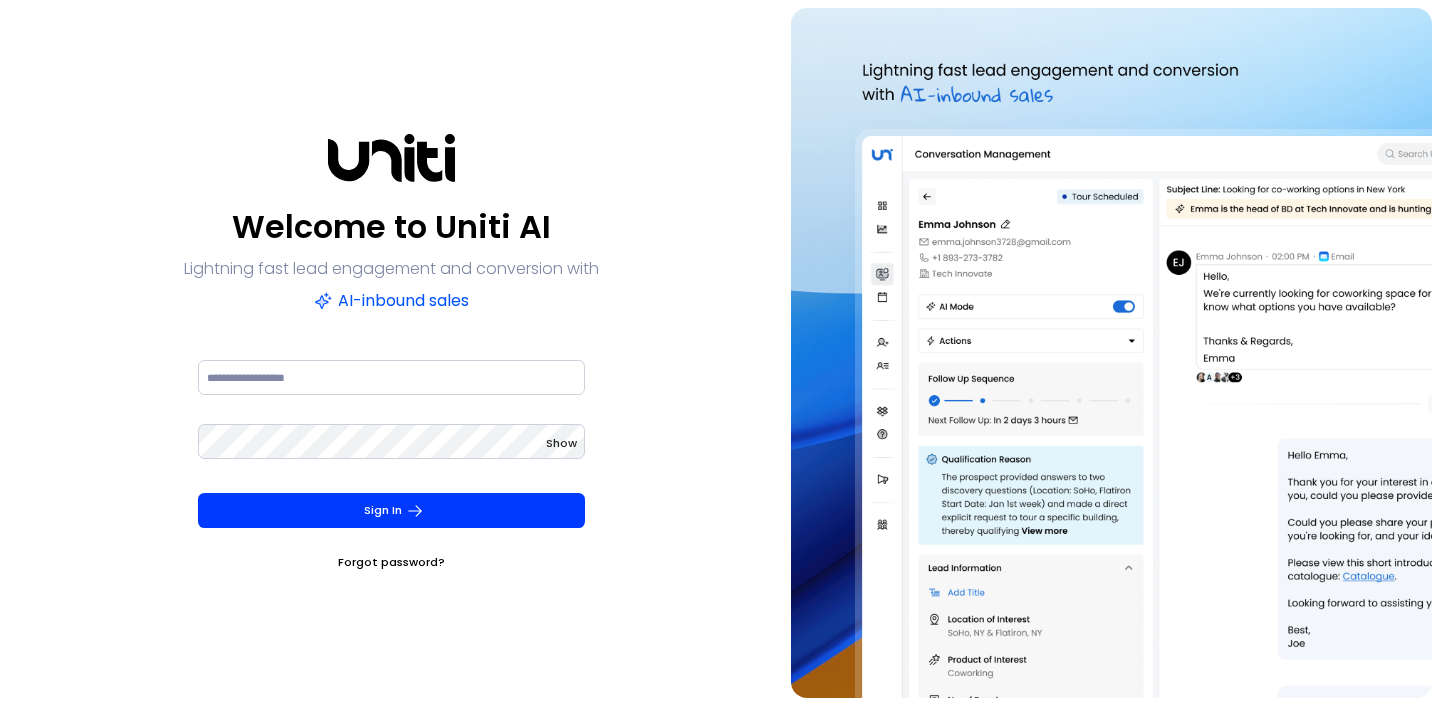 scroll, scrollTop: 0, scrollLeft: 0, axis: both 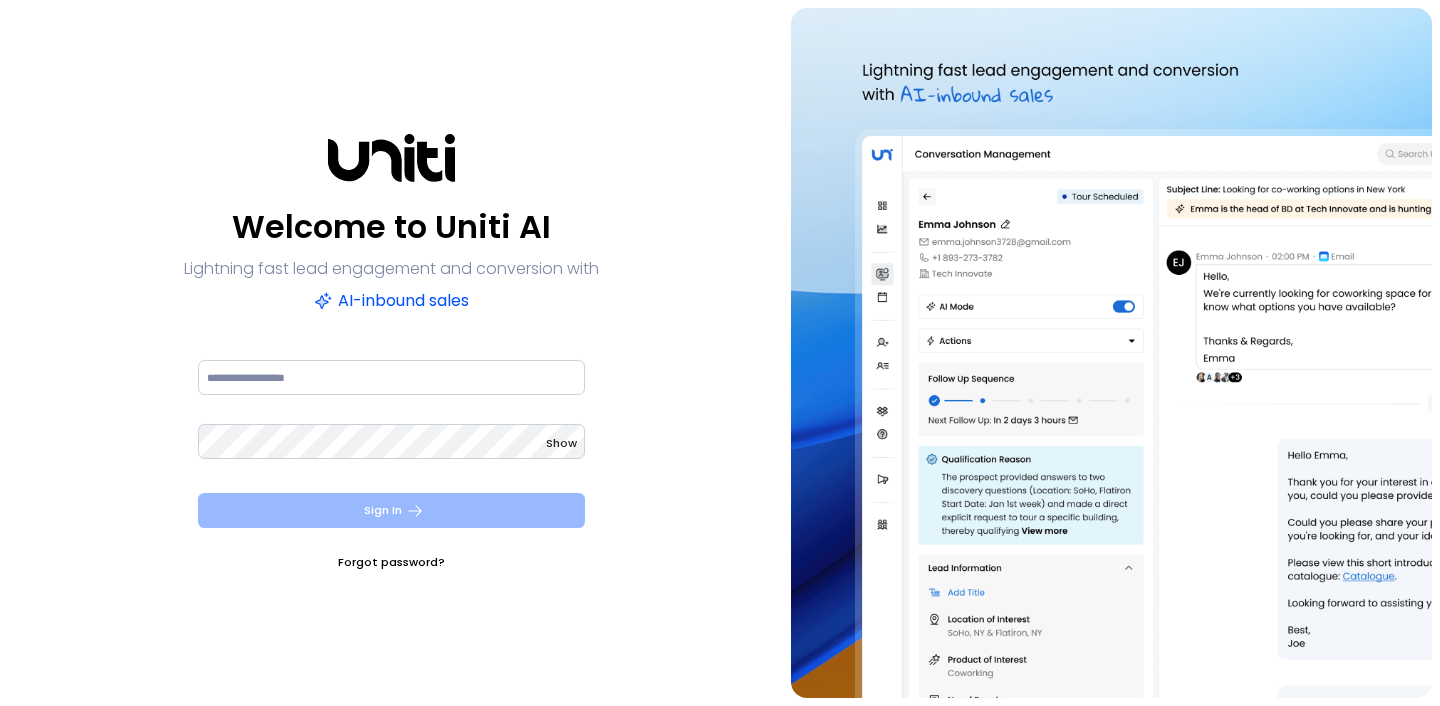 click 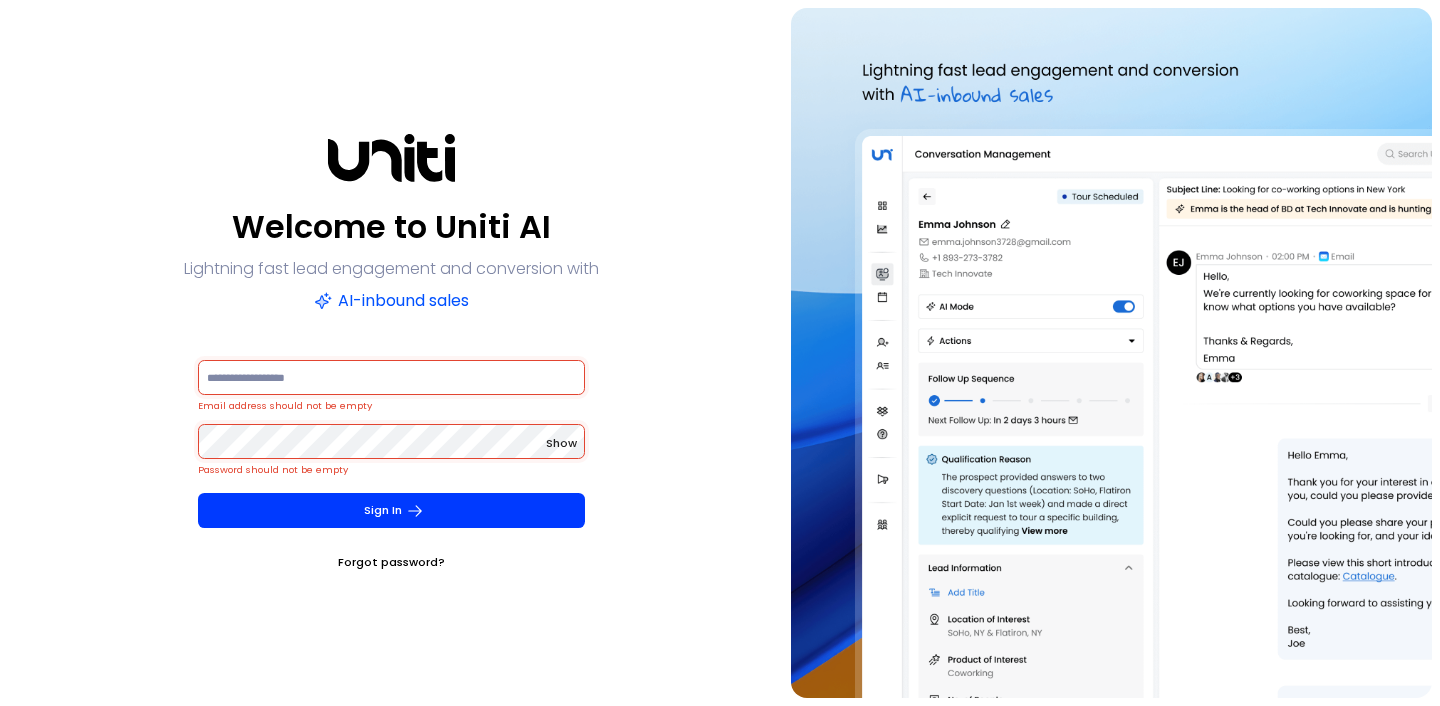 click at bounding box center (391, 377) 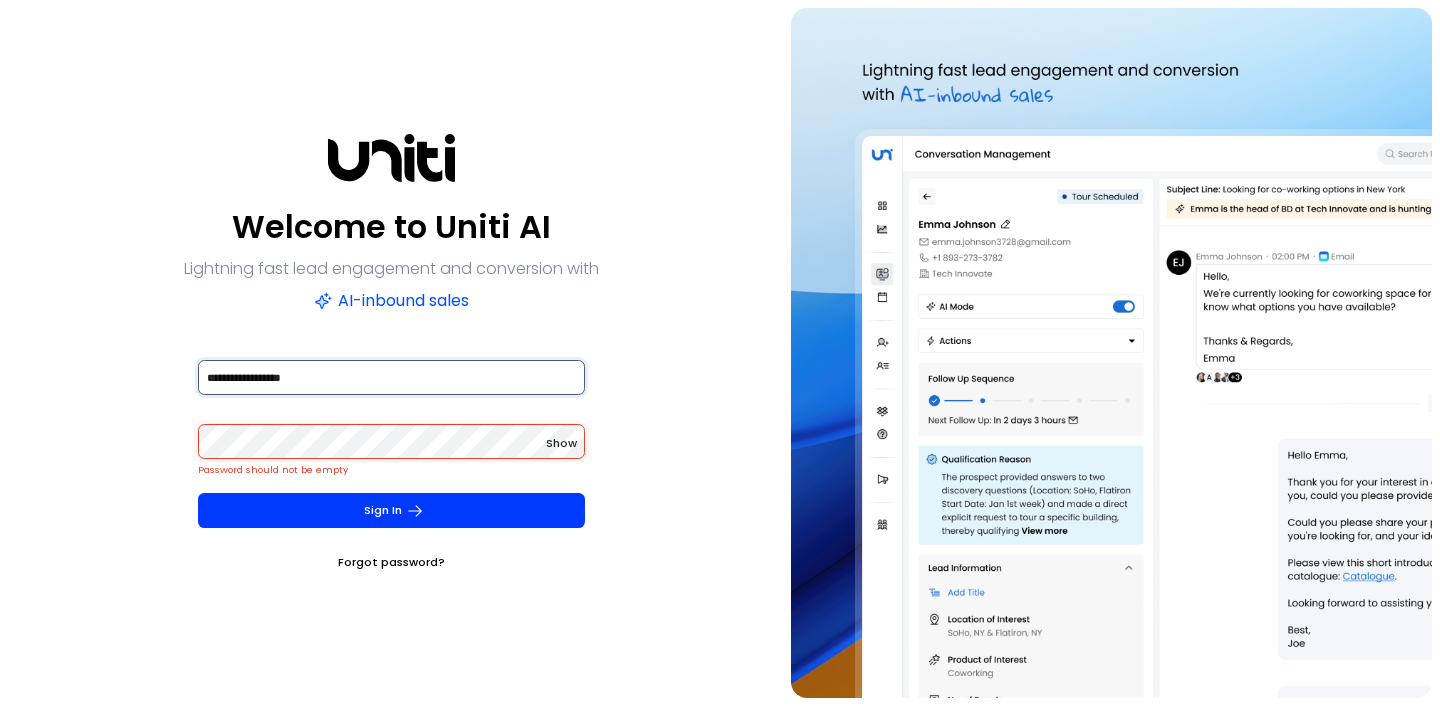 type on "**********" 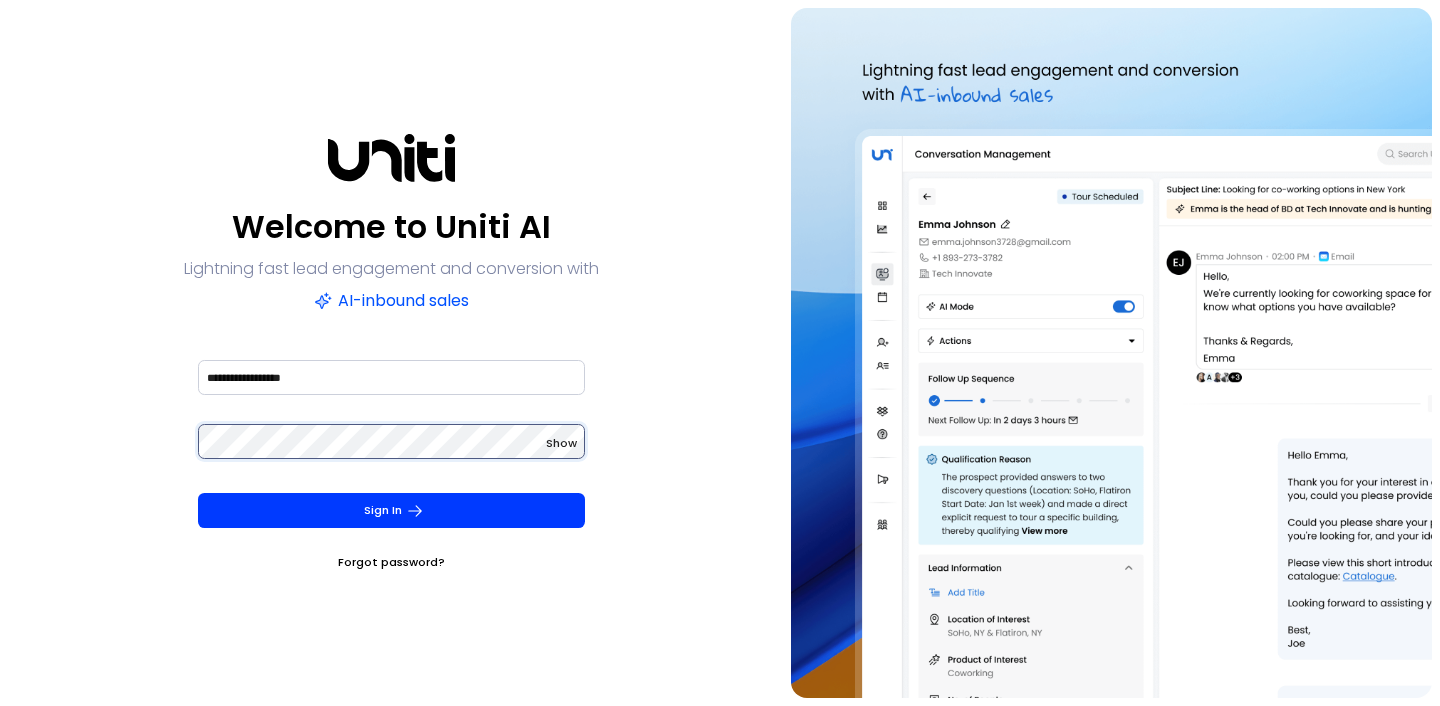 click on "Sign In" at bounding box center [391, 510] 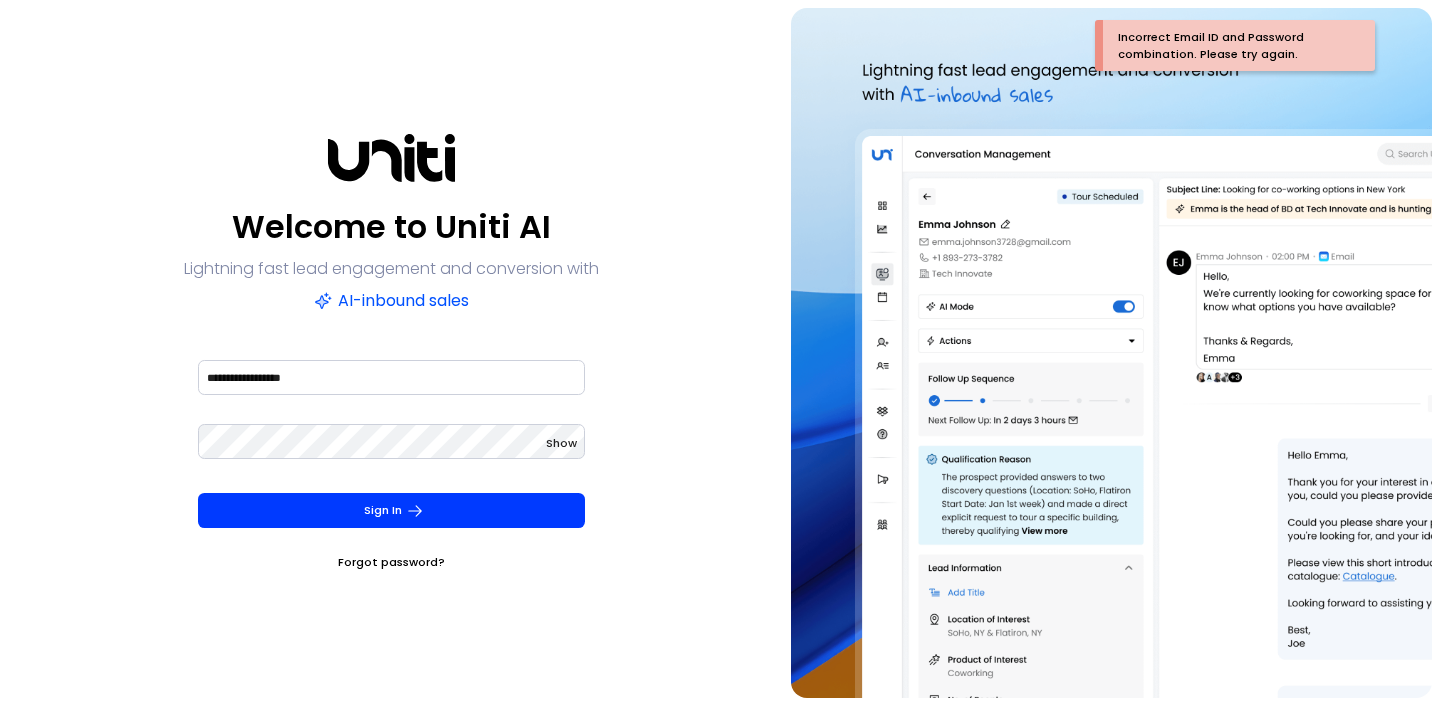 click on "Show" at bounding box center (561, 443) 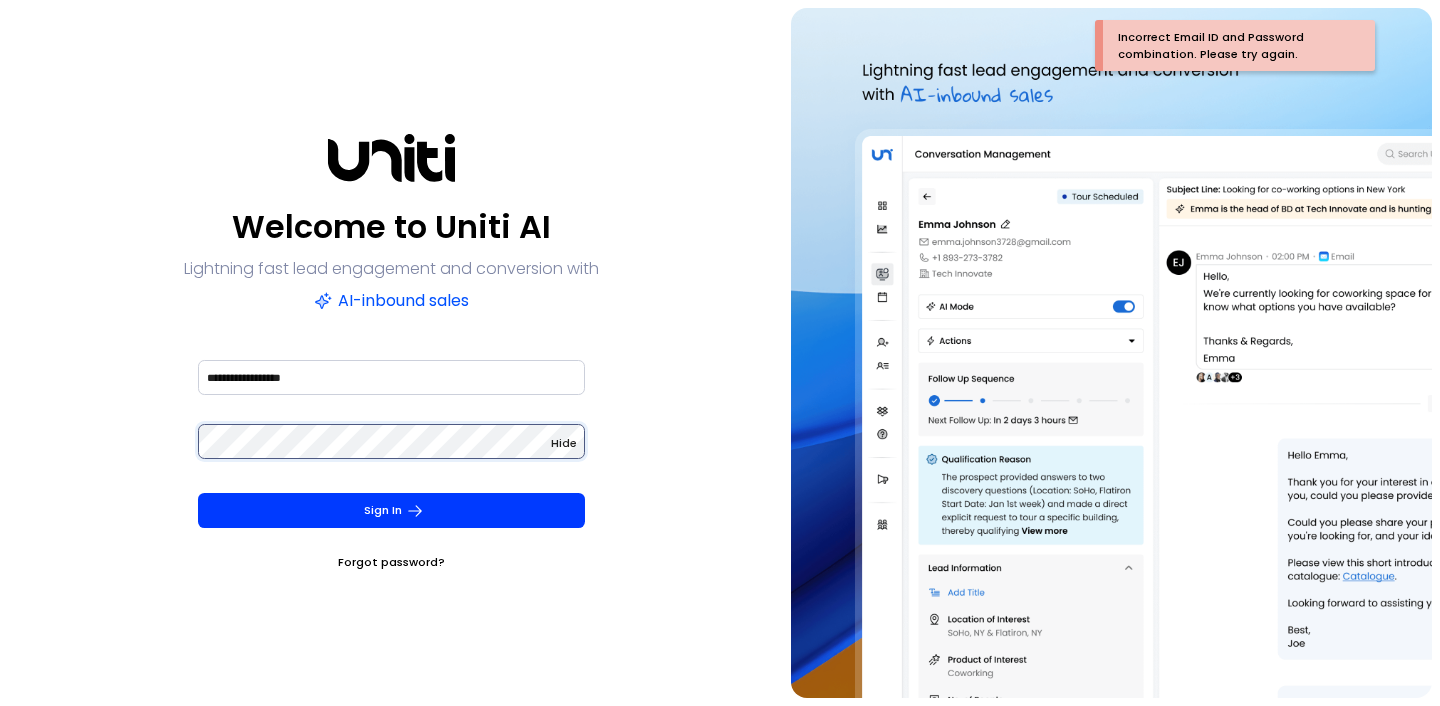 click on "Sign In" at bounding box center [391, 510] 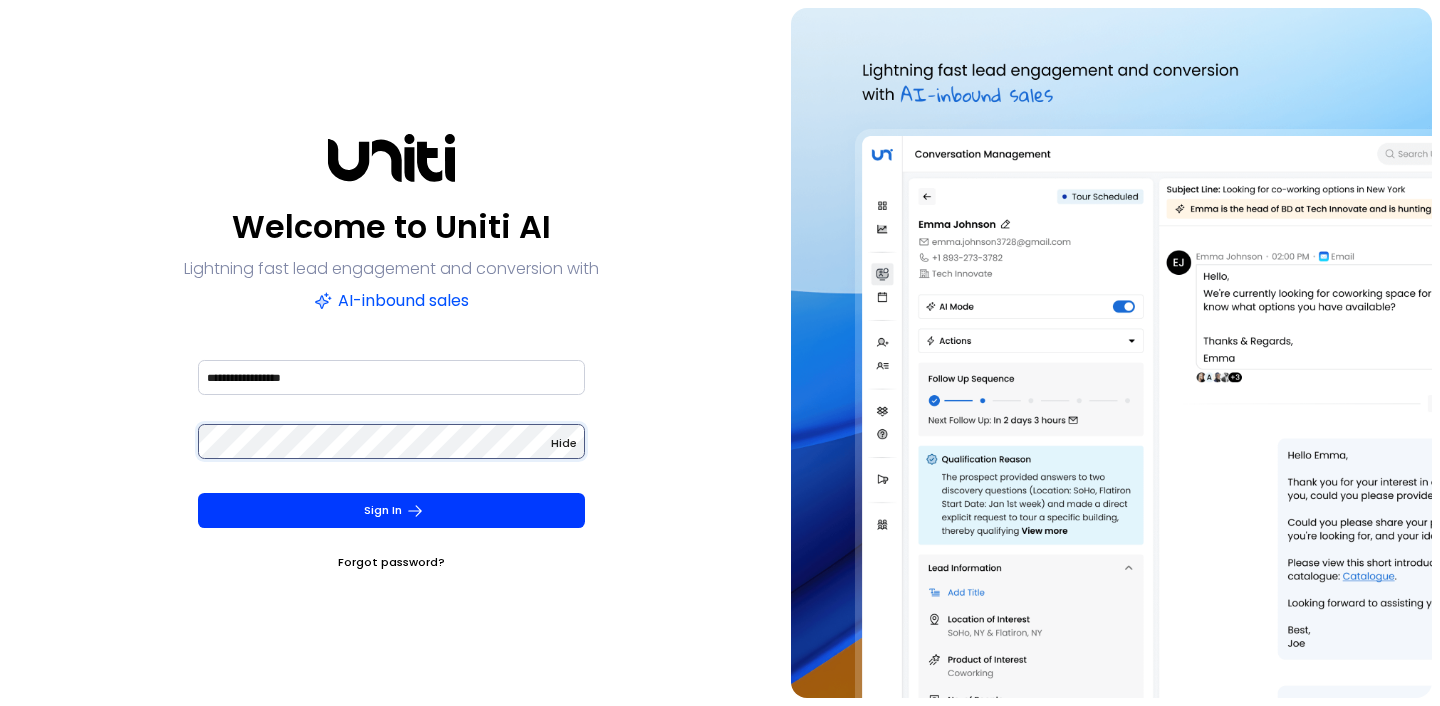 click on "Sign In" at bounding box center (391, 510) 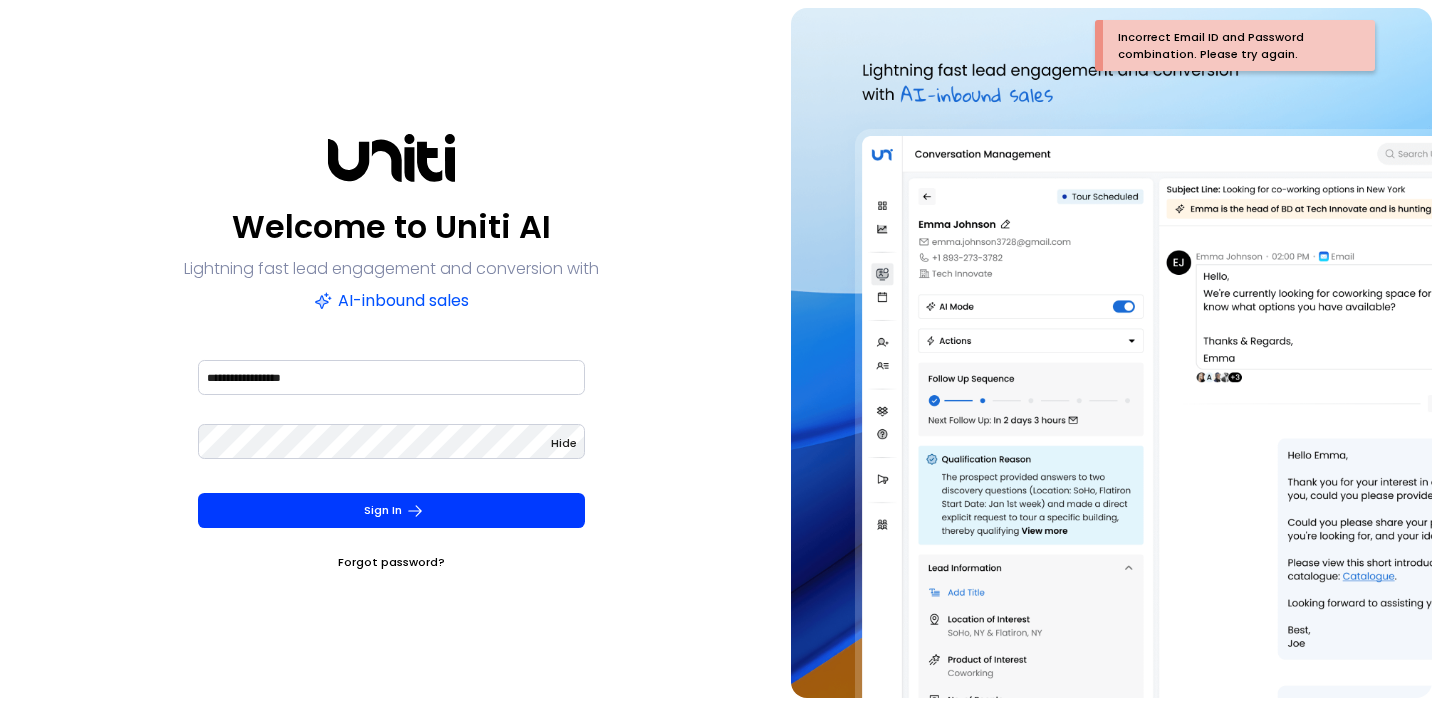click on "Sign In Forgot password?" at bounding box center (391, 532) 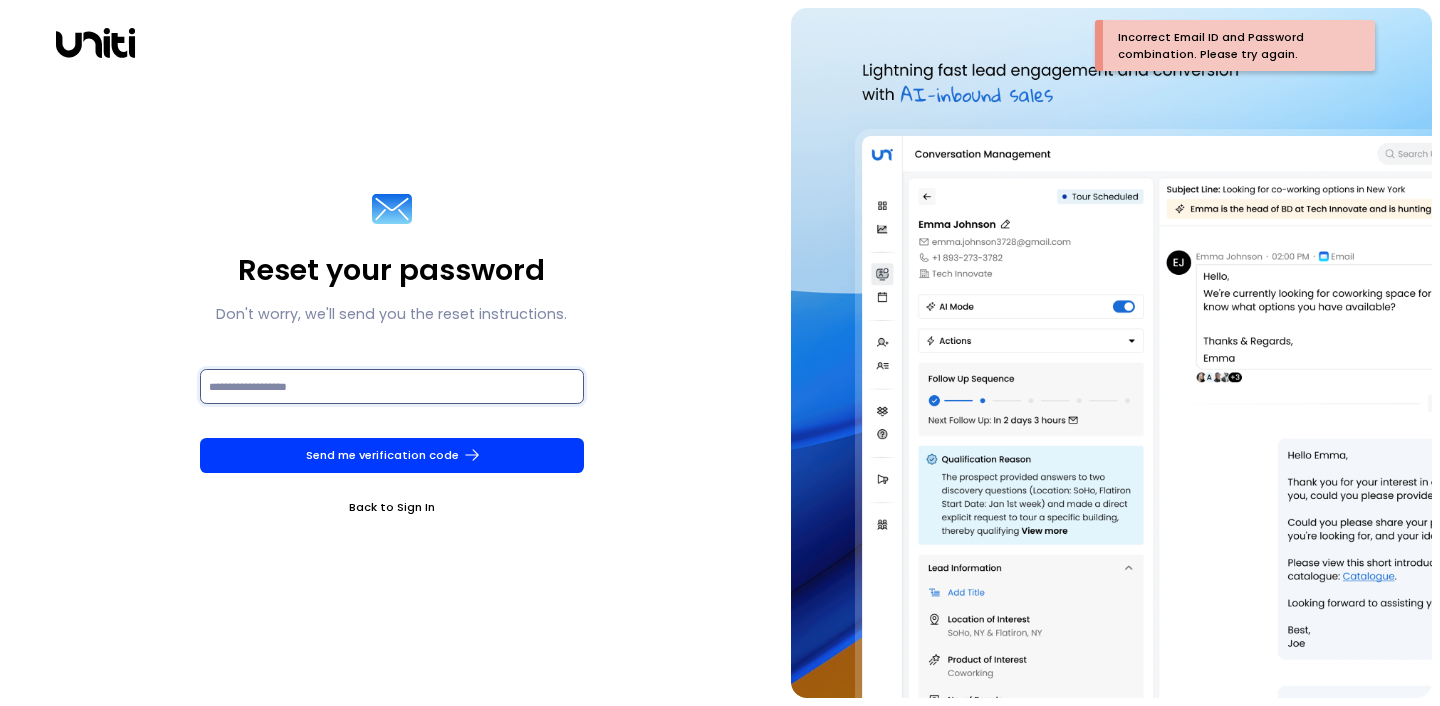 click at bounding box center (392, 386) 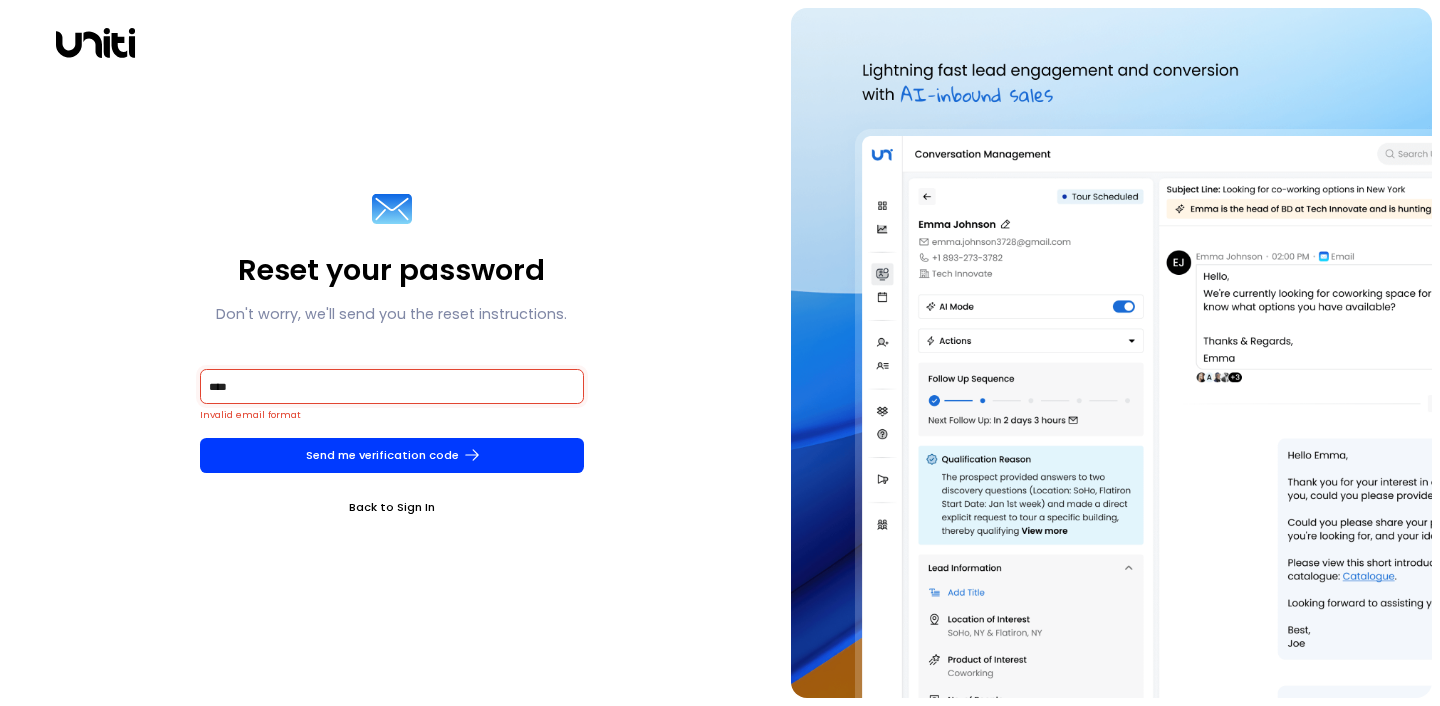 click on "Reset your password Don't worry, we'll send you the reset instructions. **** Invalid email format Send me verification code Back to Sign In" at bounding box center [391, 353] 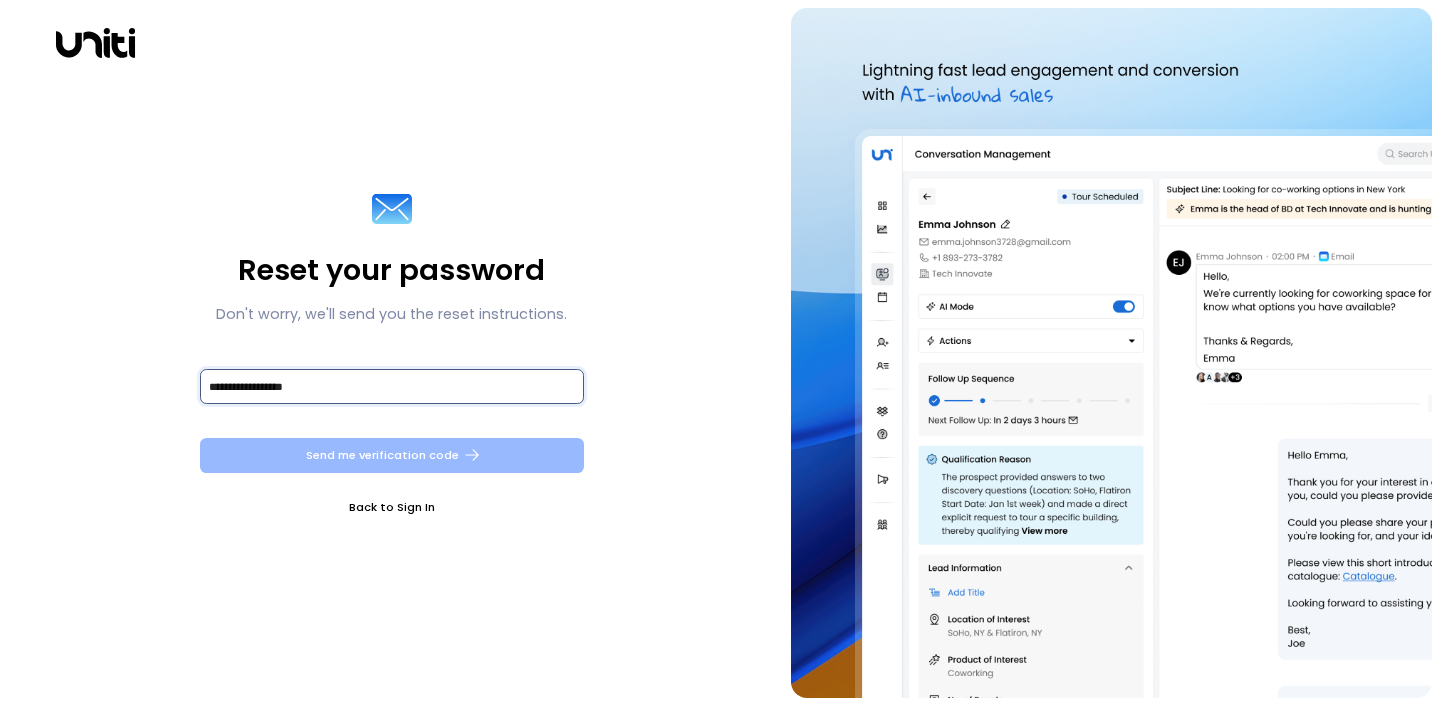 type on "**********" 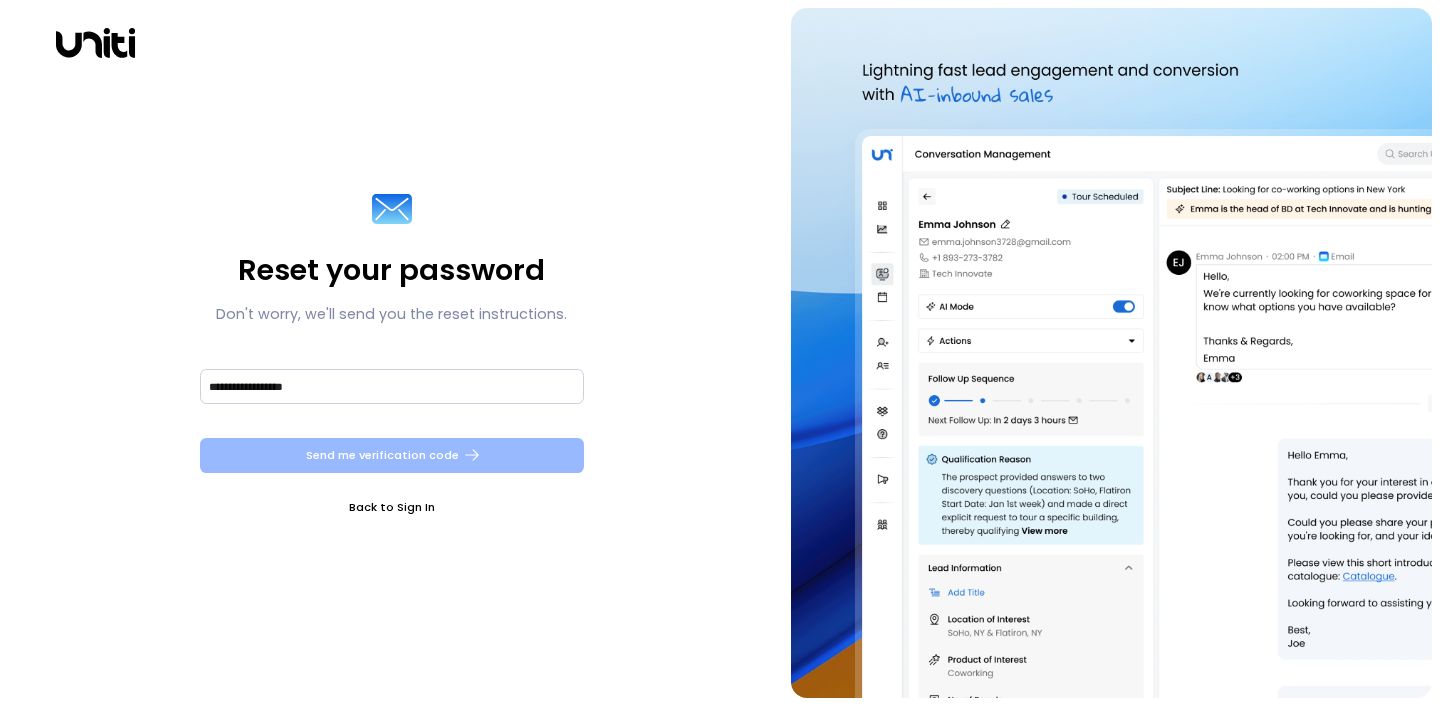 click on "Send me verification code" at bounding box center (392, 455) 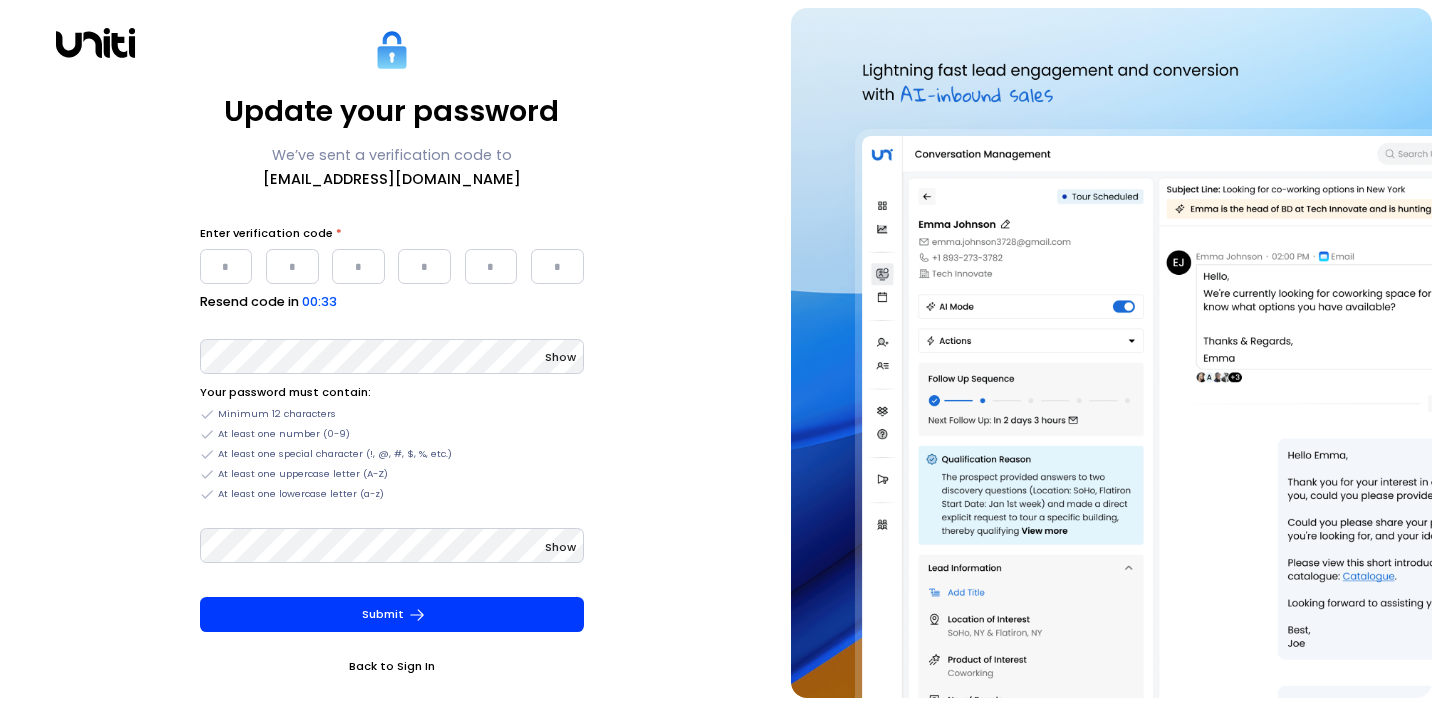 click at bounding box center (226, 266) 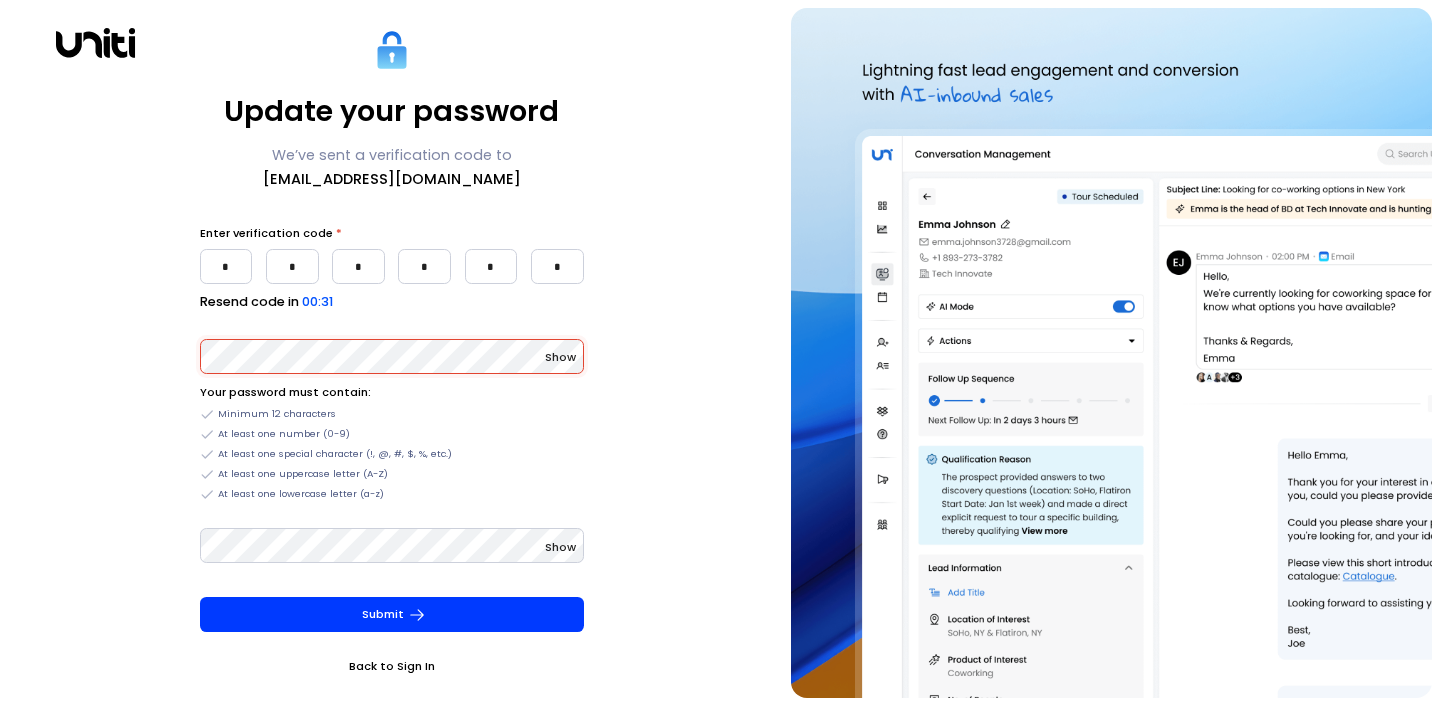 click on "Update your password We’ve sent a verification code to jack@jaysuites.com Enter verification code   * * * * * * * Resend code in   00:31 Show Your password must contain: Minimum 12 characters At least one number (0-9) At least one special character (!, @, #, $, %, etc.) At least one uppercase letter (A-Z) At least one lowercase letter (a-z) Show Submit Back to Sign In" at bounding box center [391, 353] 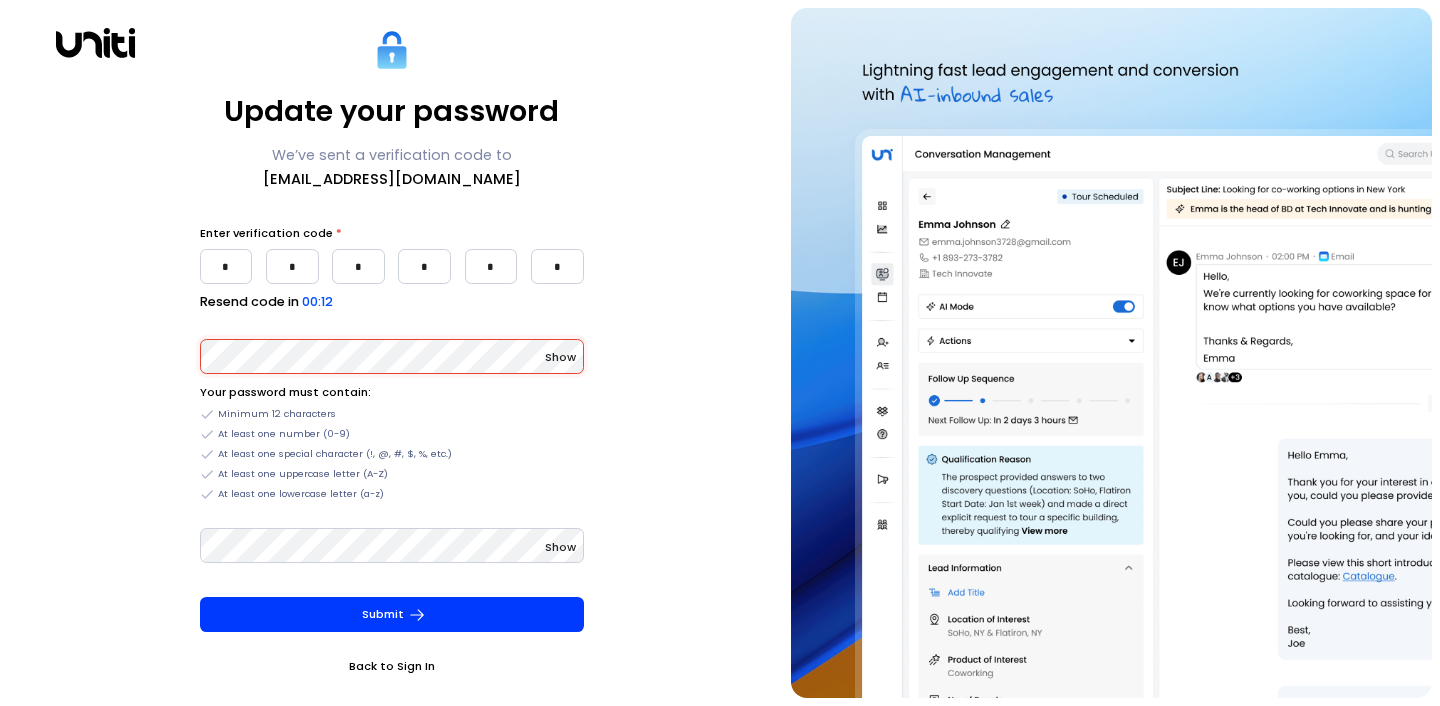 click on "Update your password We’ve sent a verification code to jack@jaysuites.com Enter verification code   * * * * * * * Resend code in   00:12 Show Your password must contain: Minimum 12 characters At least one number (0-9) At least one special character (!, @, #, $, %, etc.) At least one uppercase letter (A-Z) At least one lowercase letter (a-z) Show Submit Back to Sign In" at bounding box center [391, 353] 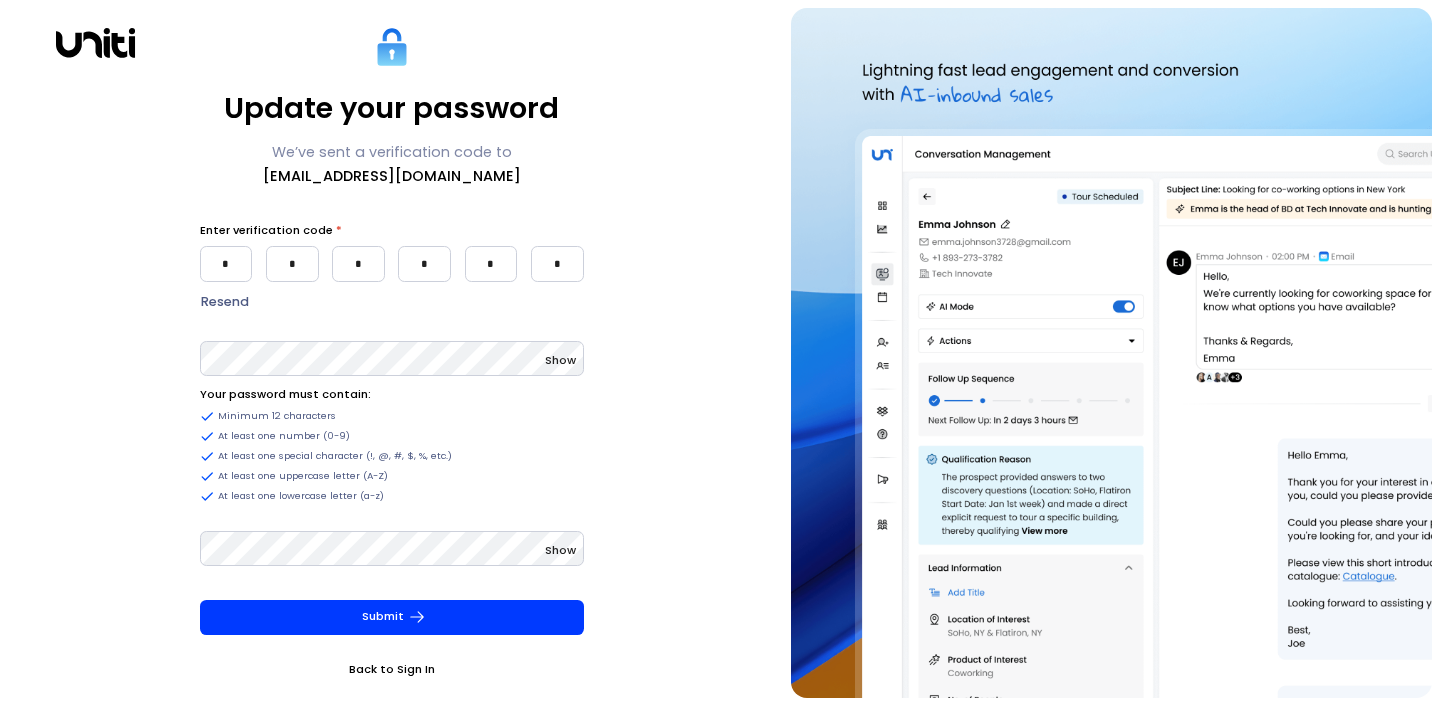 click on "Show" at bounding box center (560, 360) 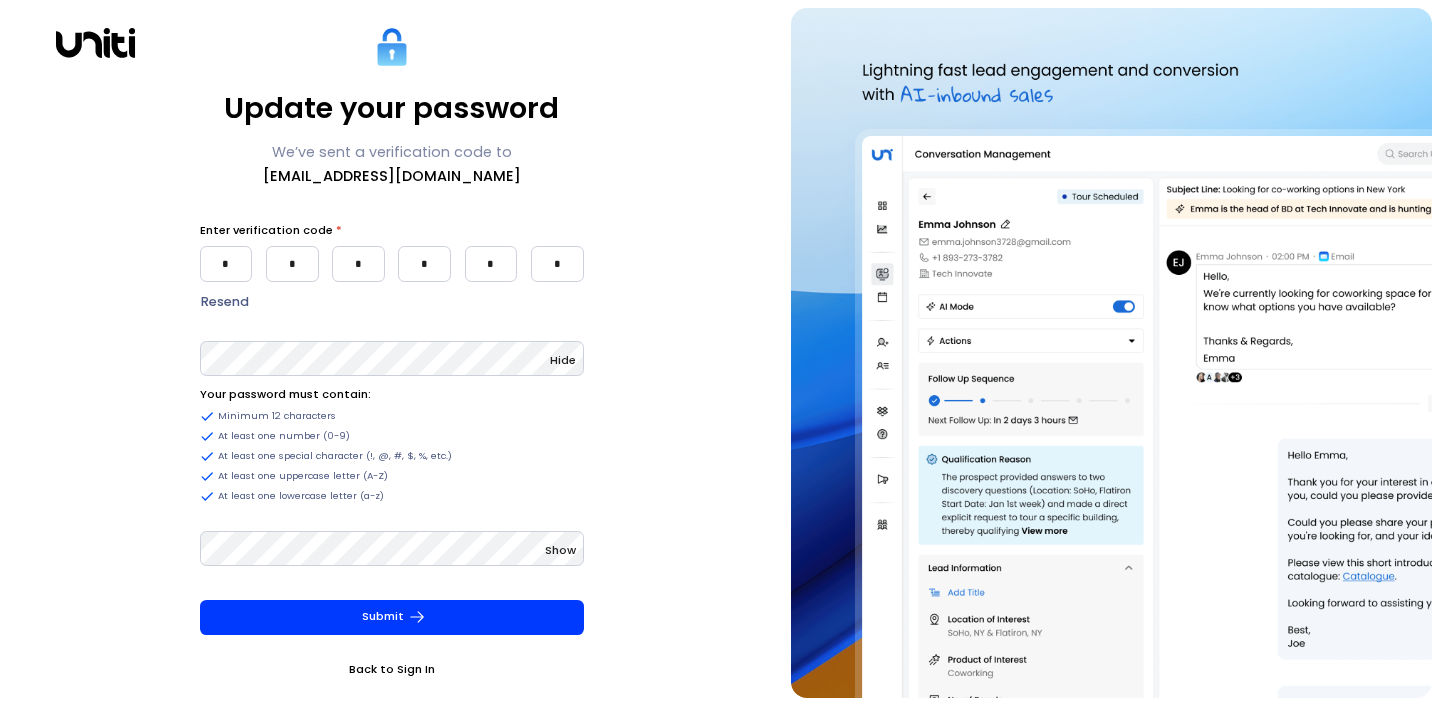 click on "Show" at bounding box center (392, 560) 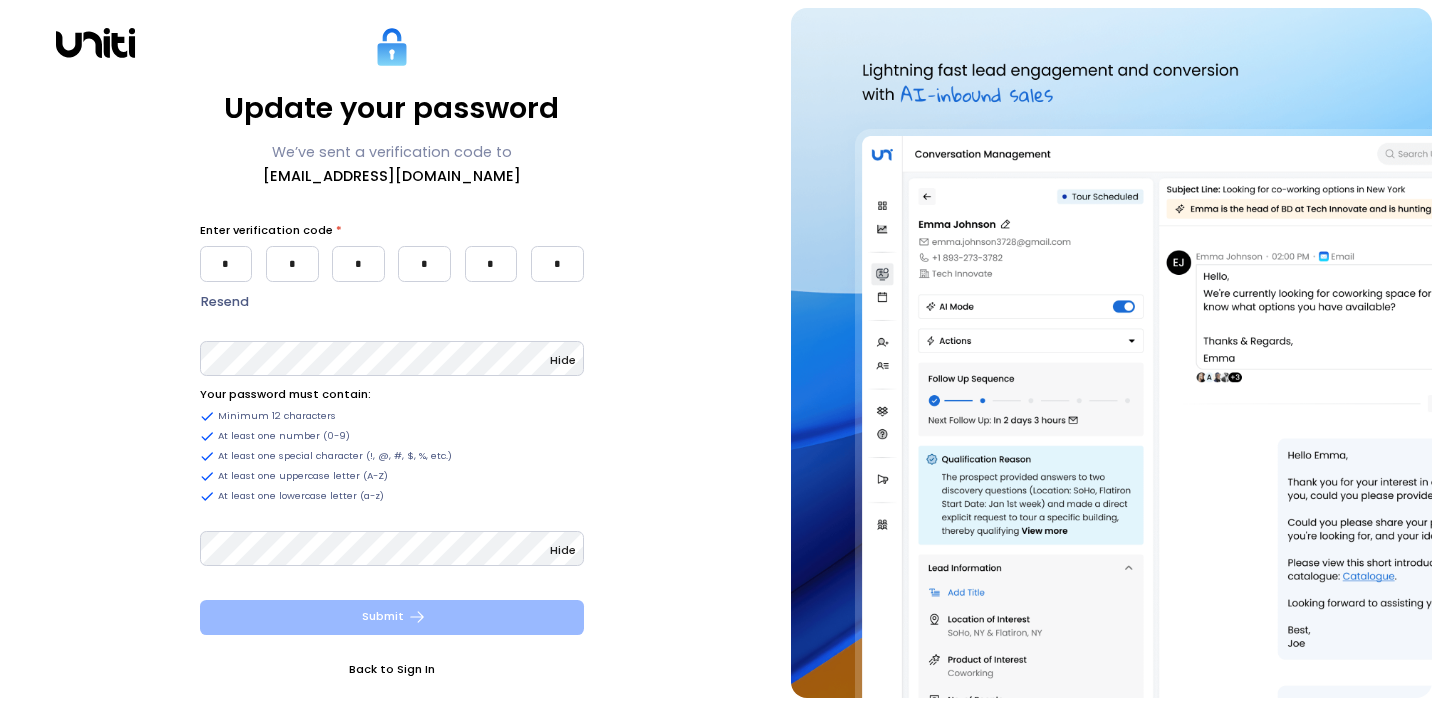 click on "Submit" at bounding box center (392, 617) 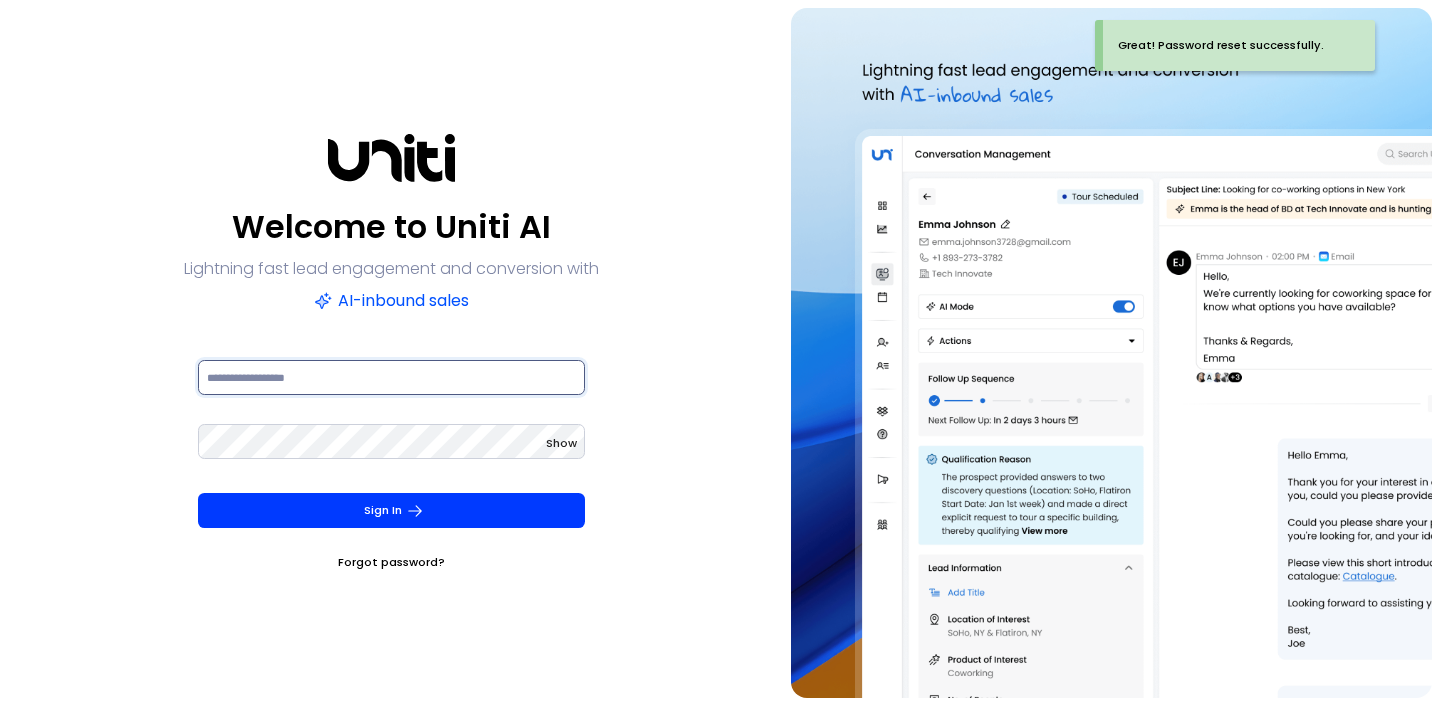 click at bounding box center [391, 377] 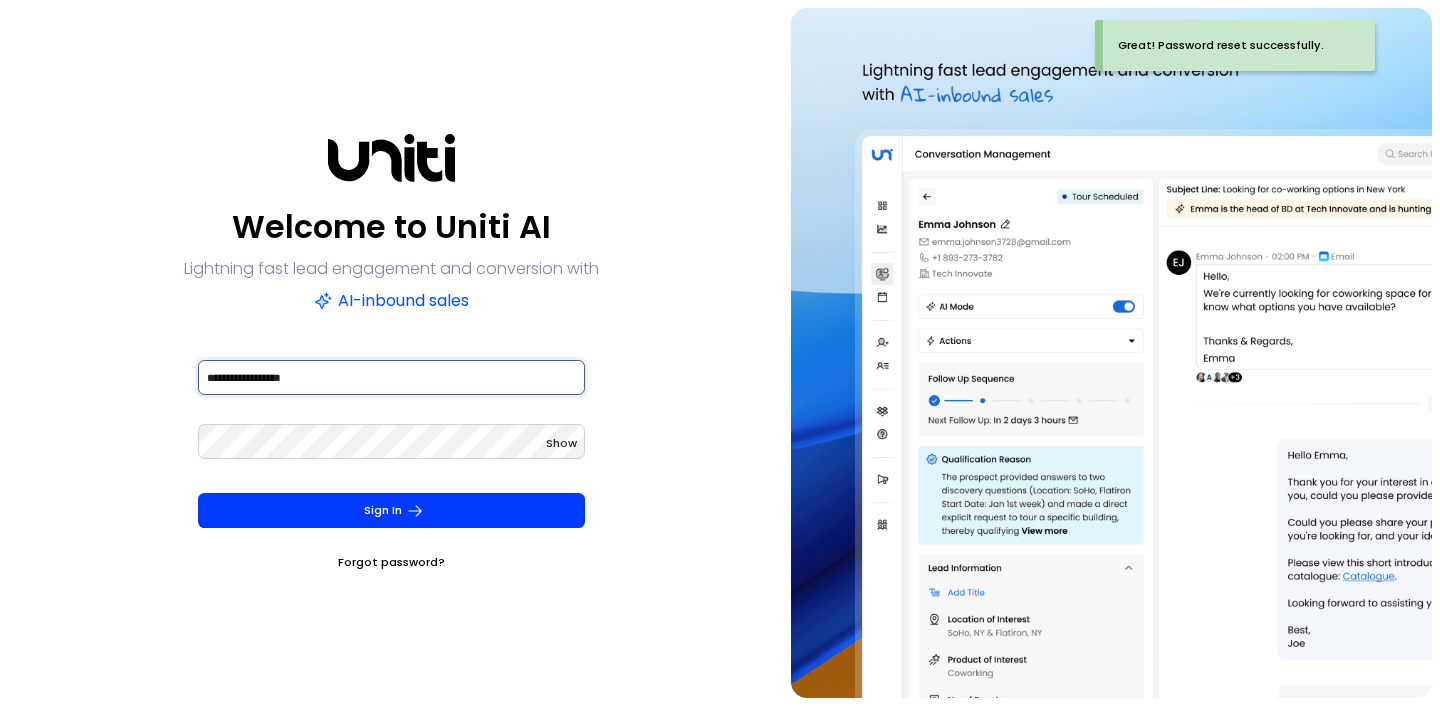 type on "**********" 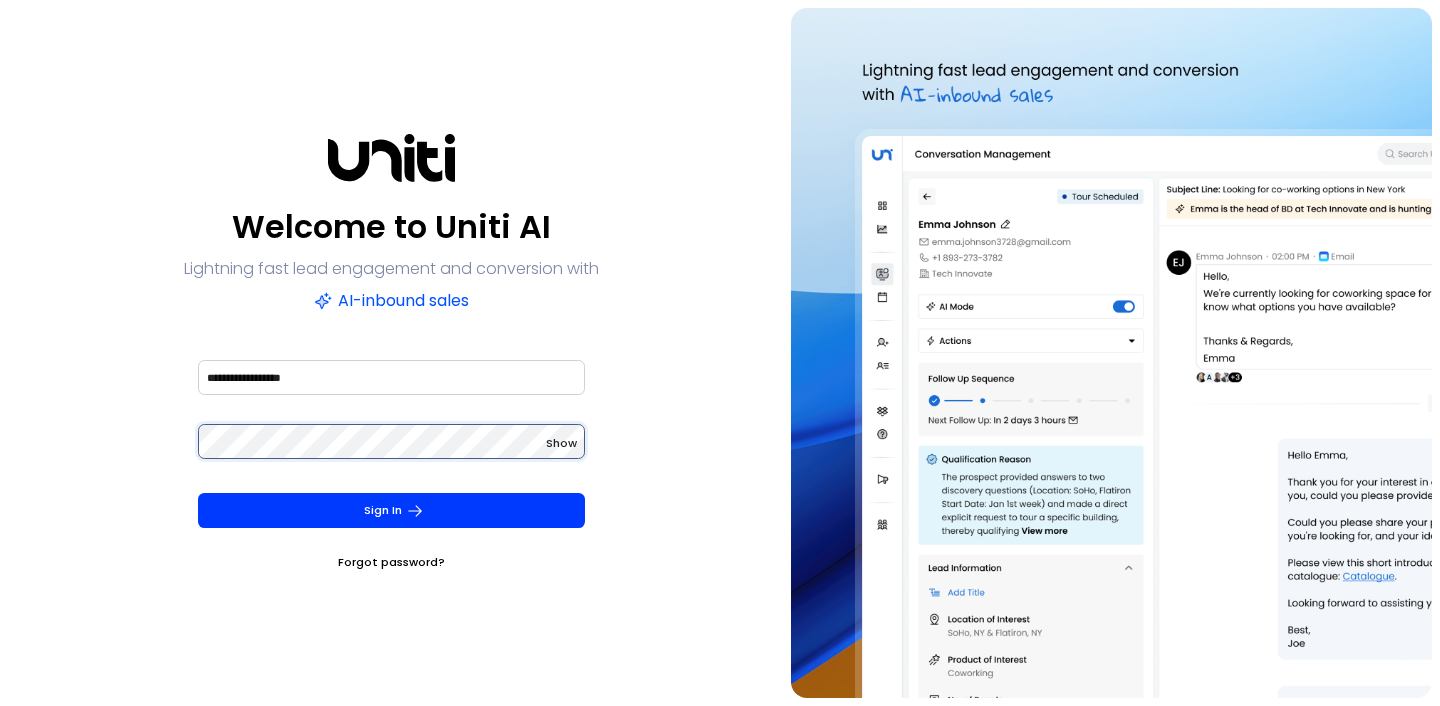 click on "Sign In" at bounding box center [391, 510] 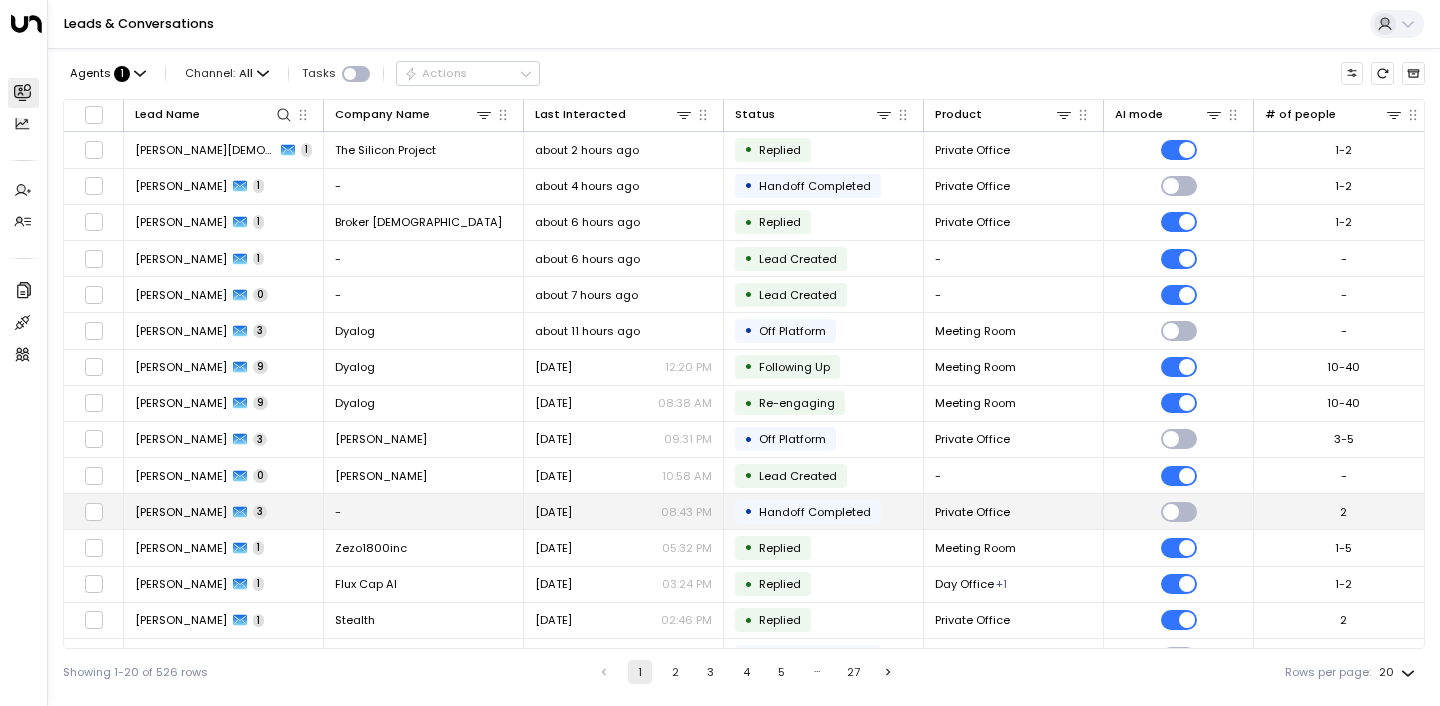 scroll, scrollTop: 210, scrollLeft: 0, axis: vertical 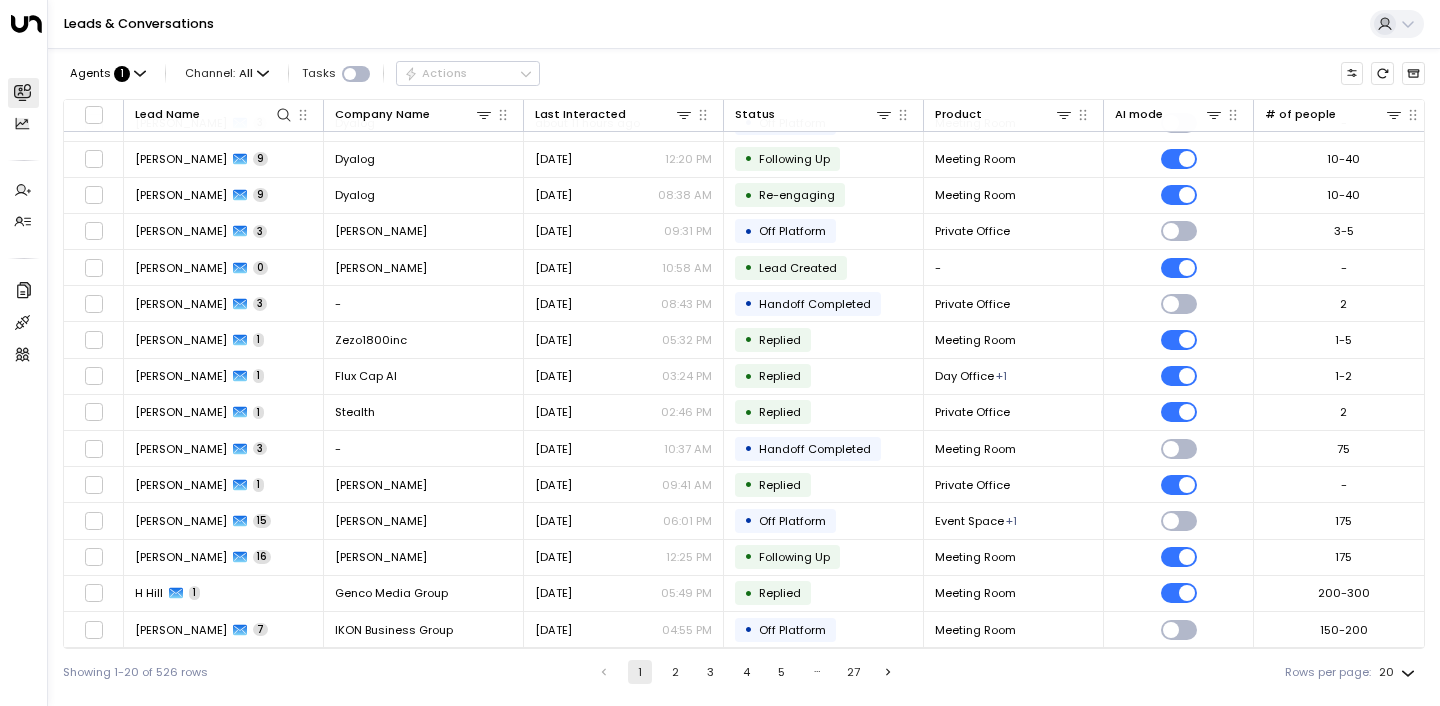 click on "2" at bounding box center (675, 672) 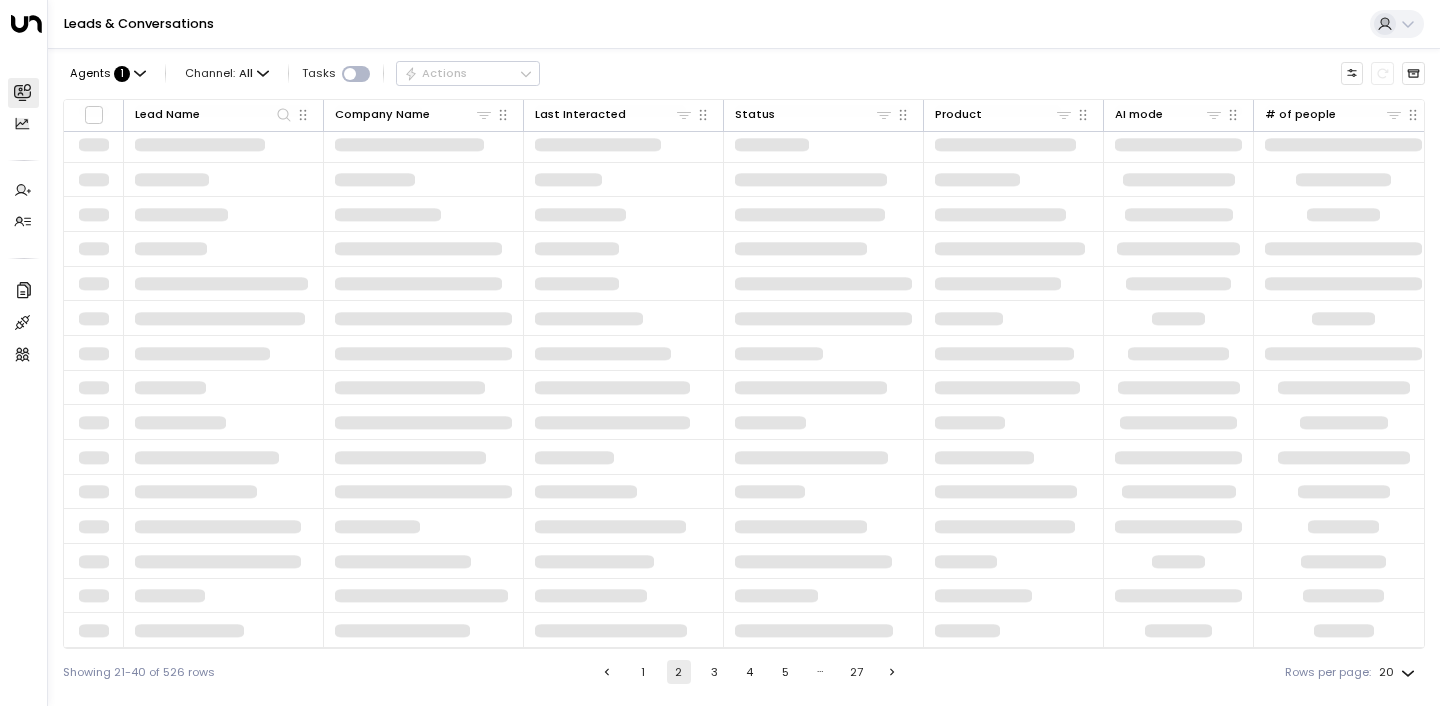 scroll, scrollTop: 180, scrollLeft: 0, axis: vertical 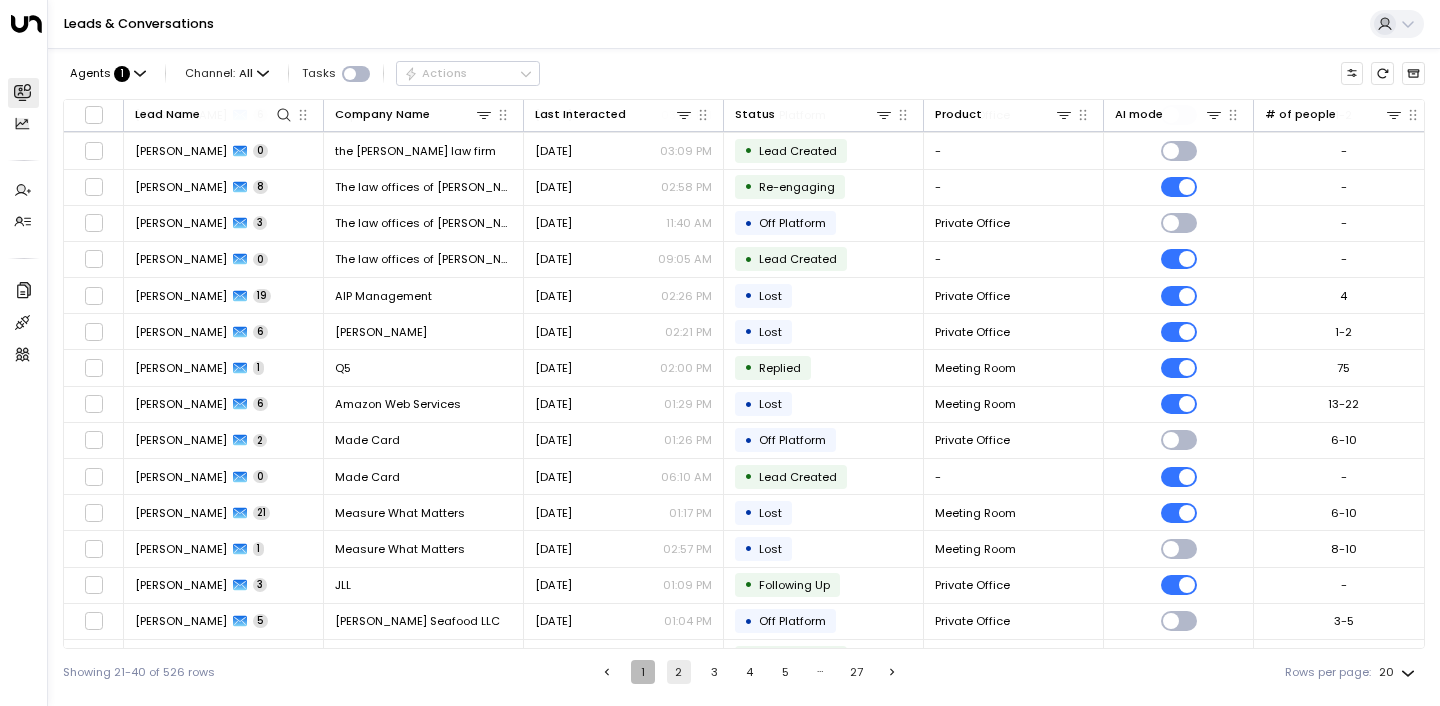 click on "1" at bounding box center (643, 672) 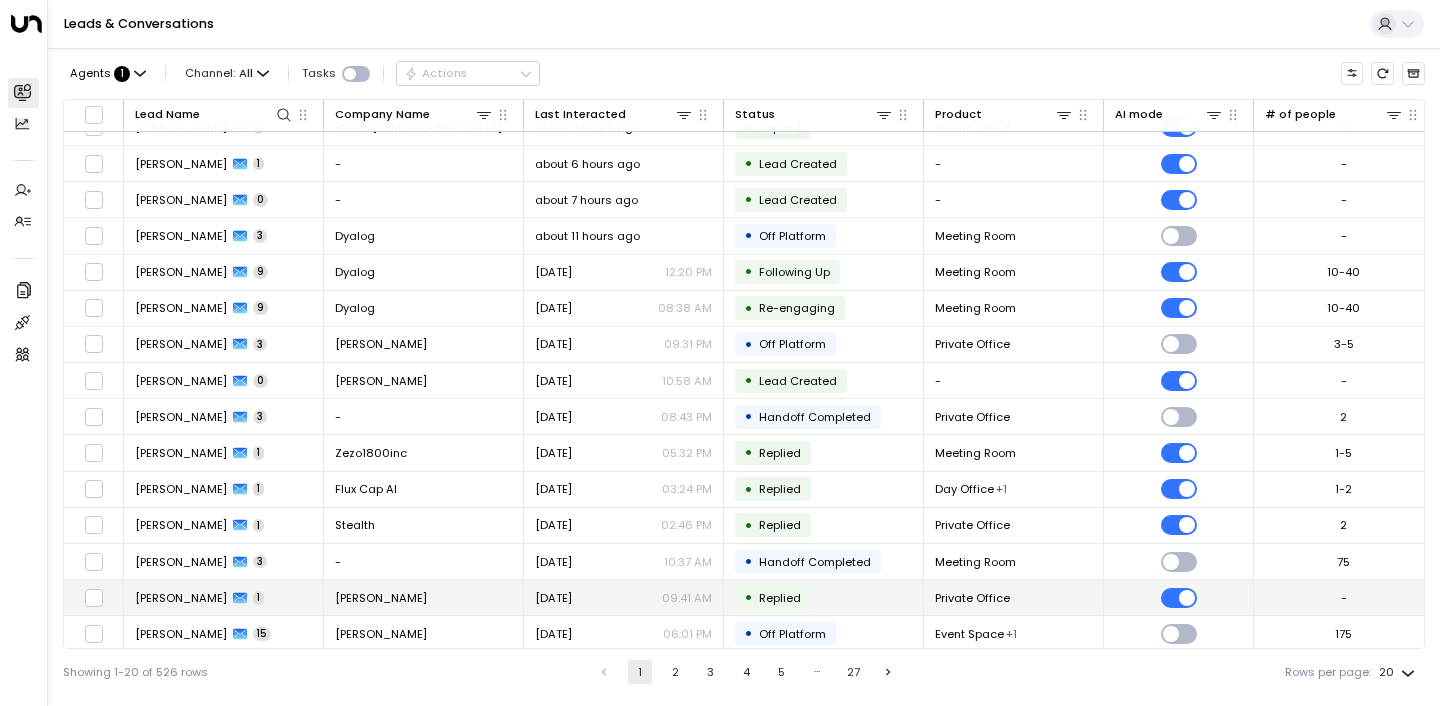 scroll, scrollTop: 0, scrollLeft: 0, axis: both 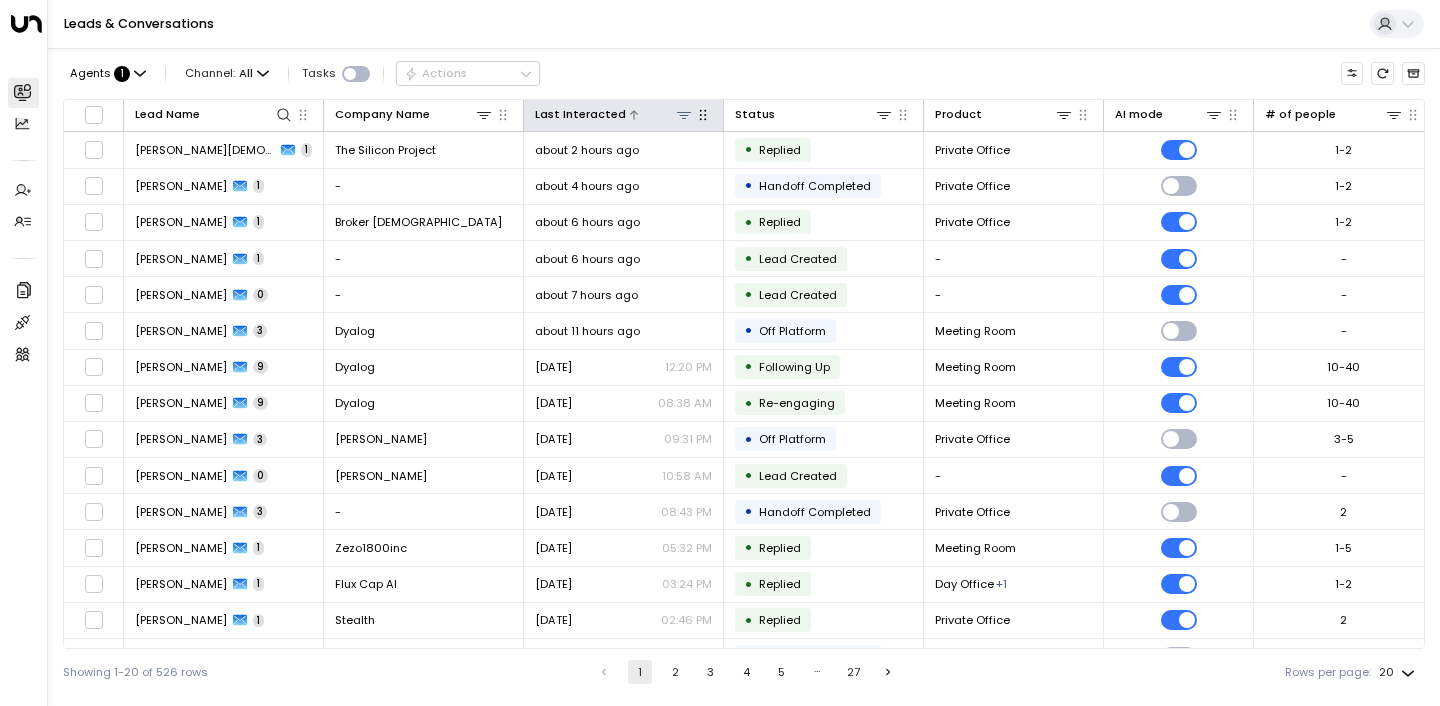 click 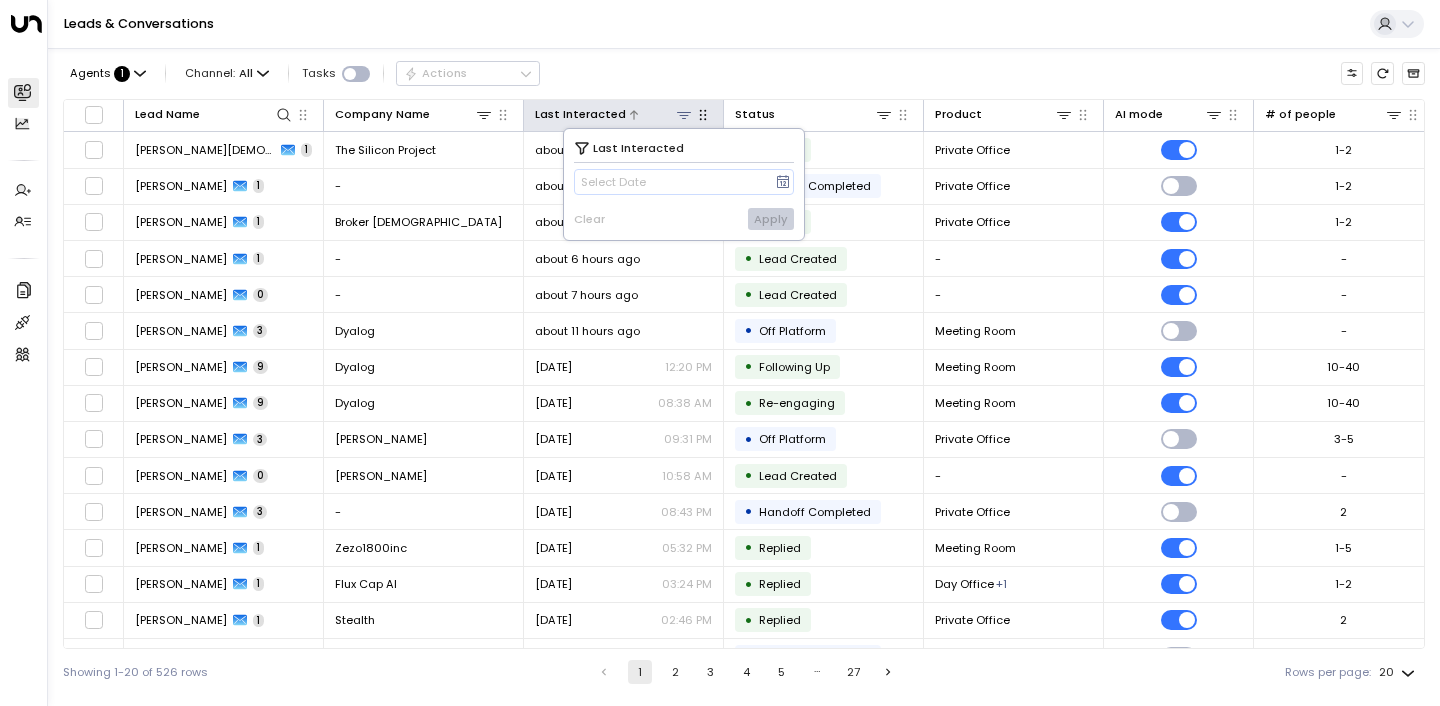 click 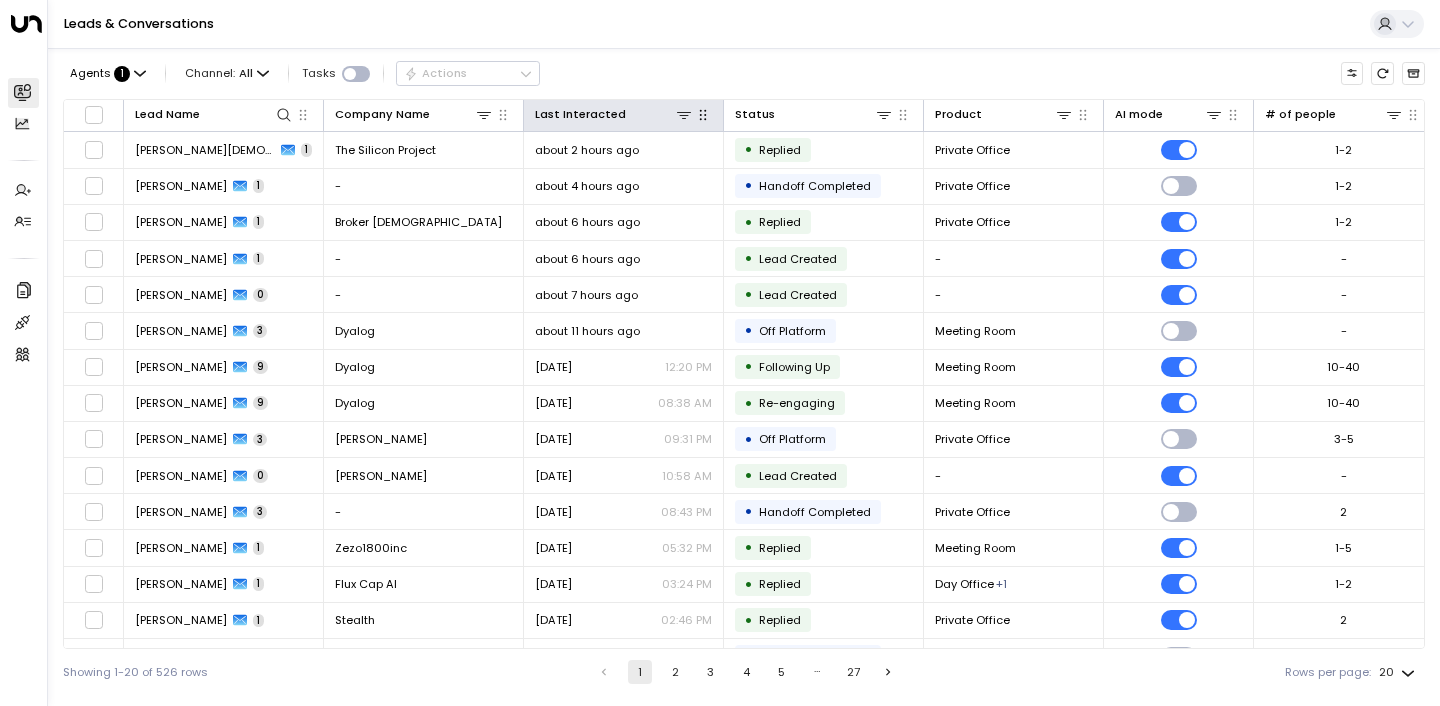 click at bounding box center [703, 115] 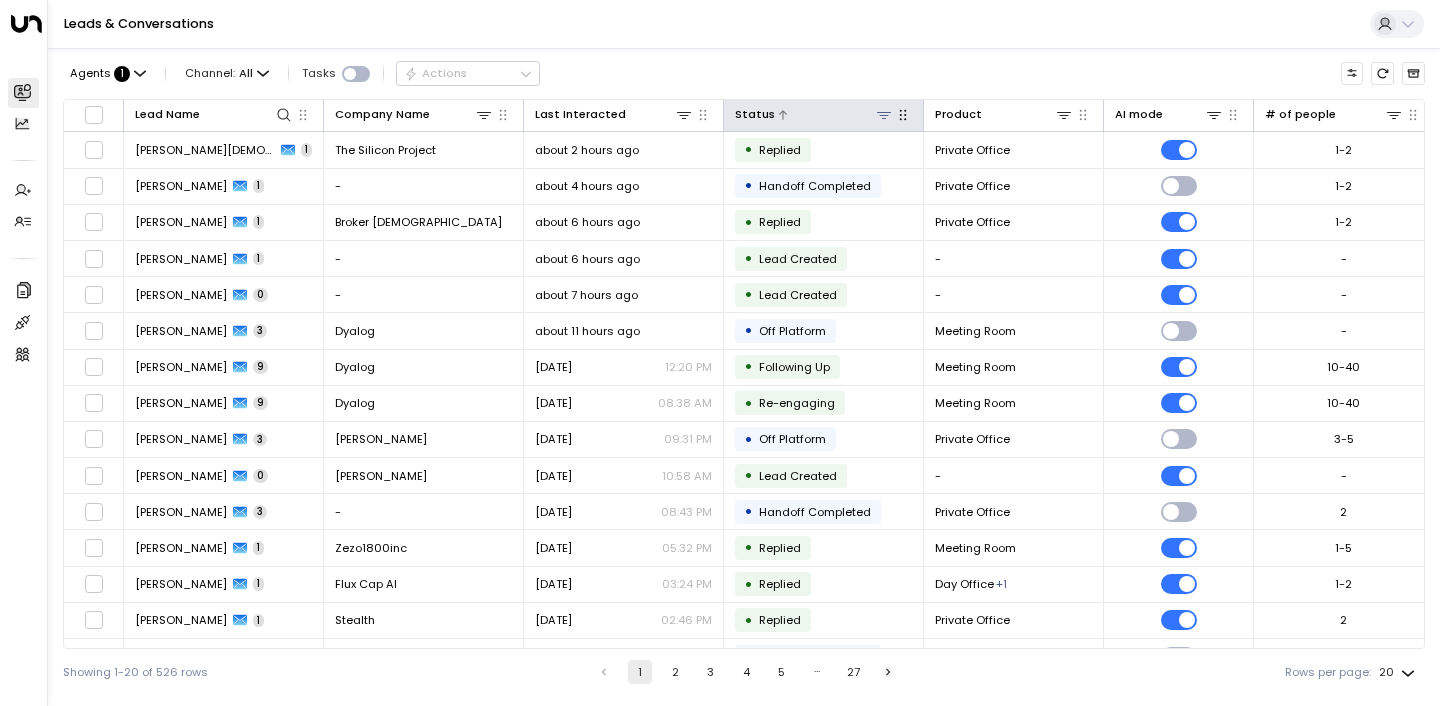 click 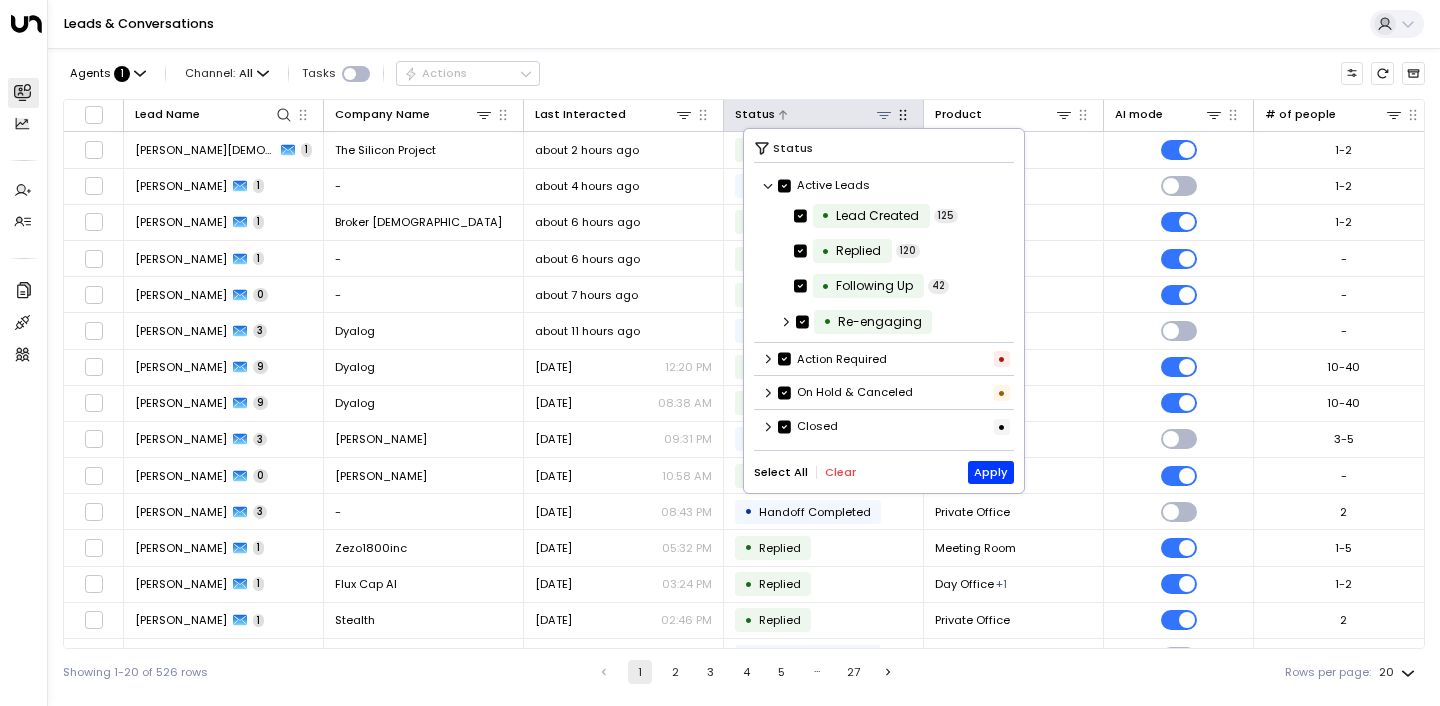 click 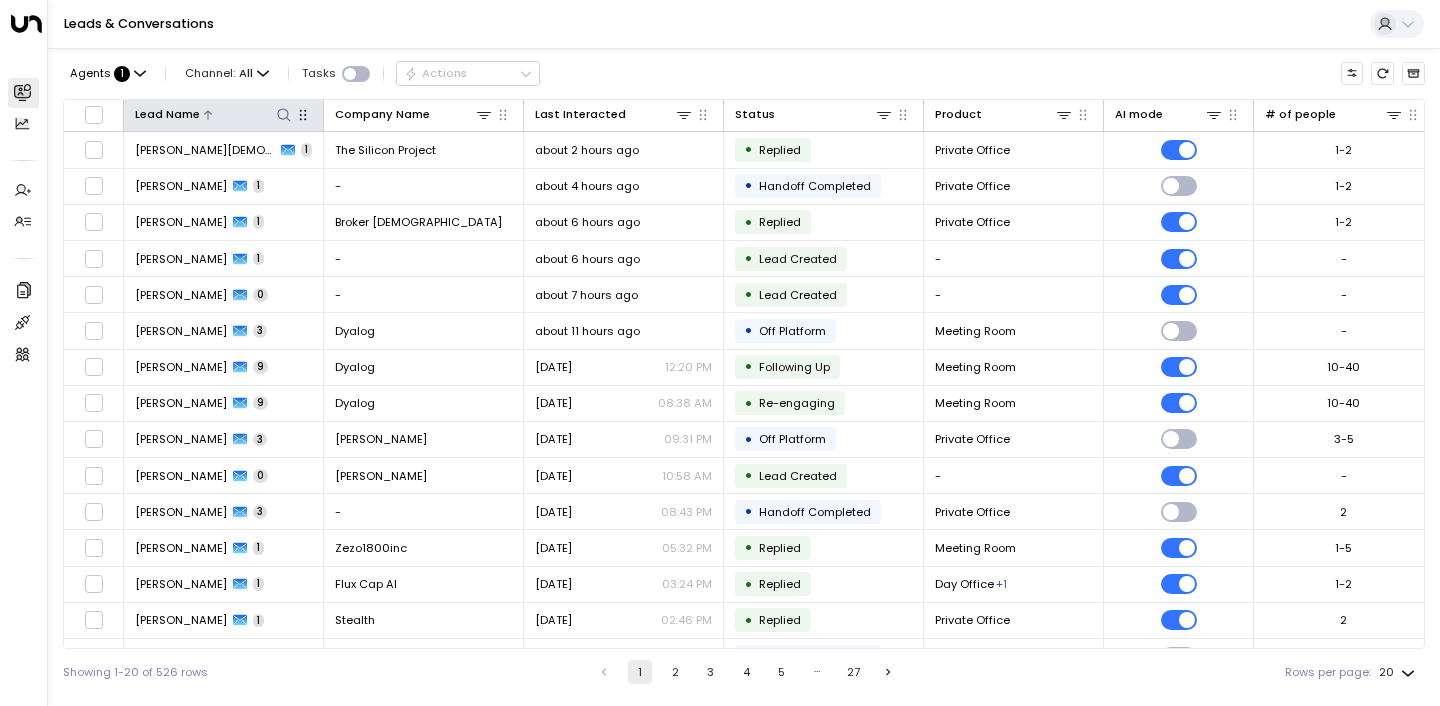 click 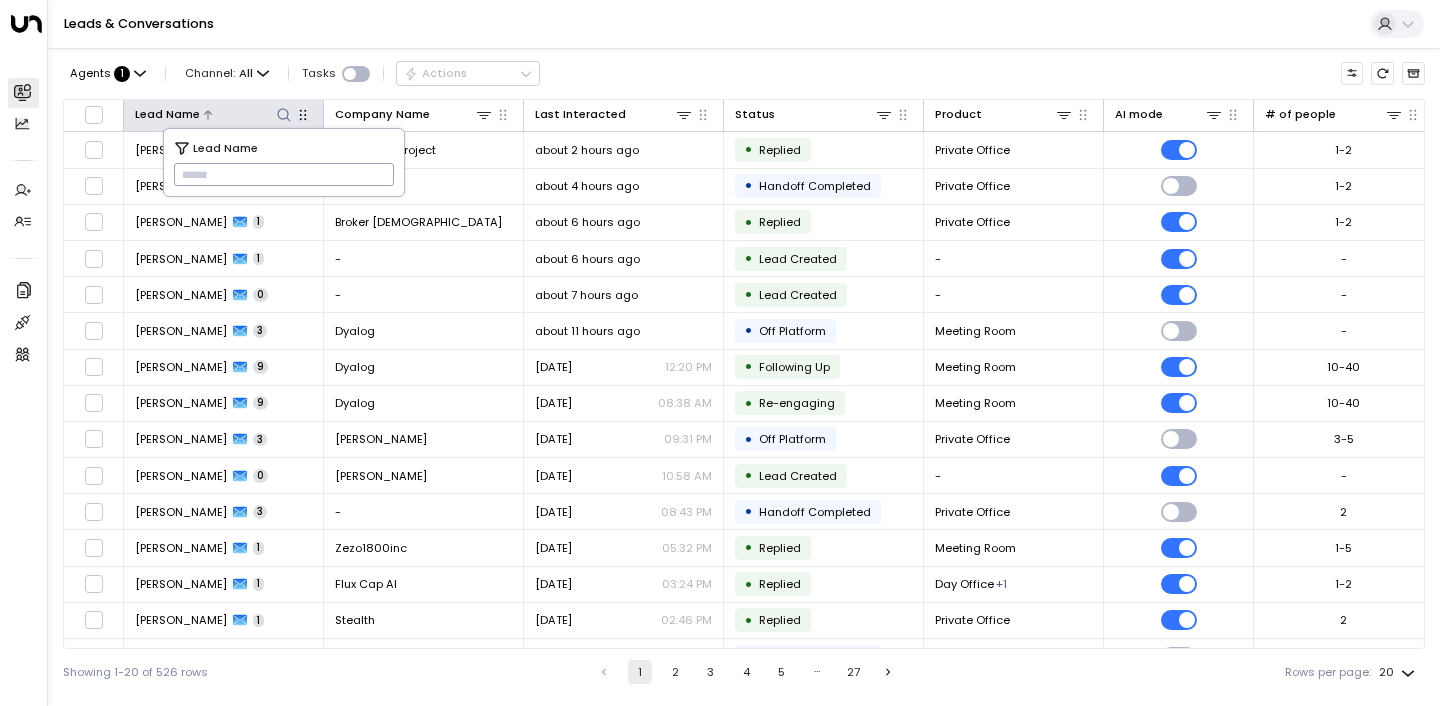 click 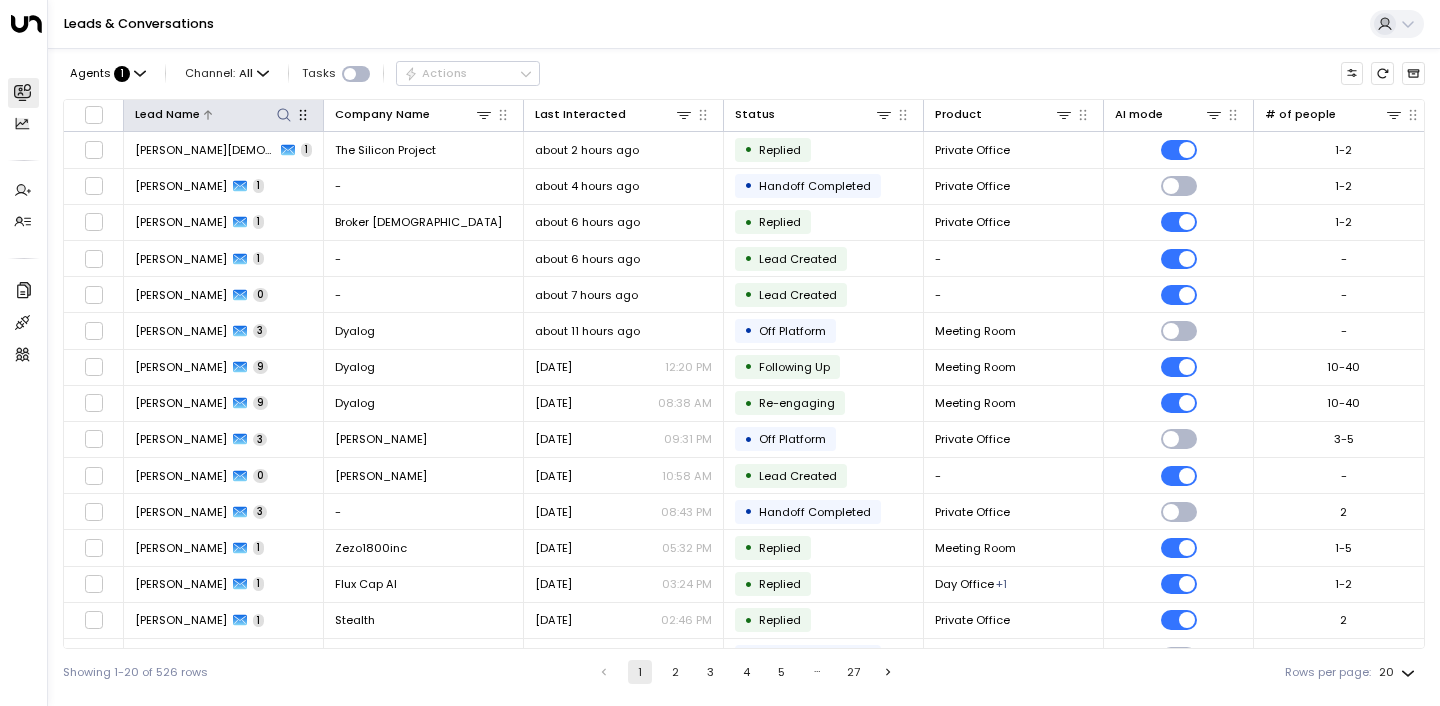 click 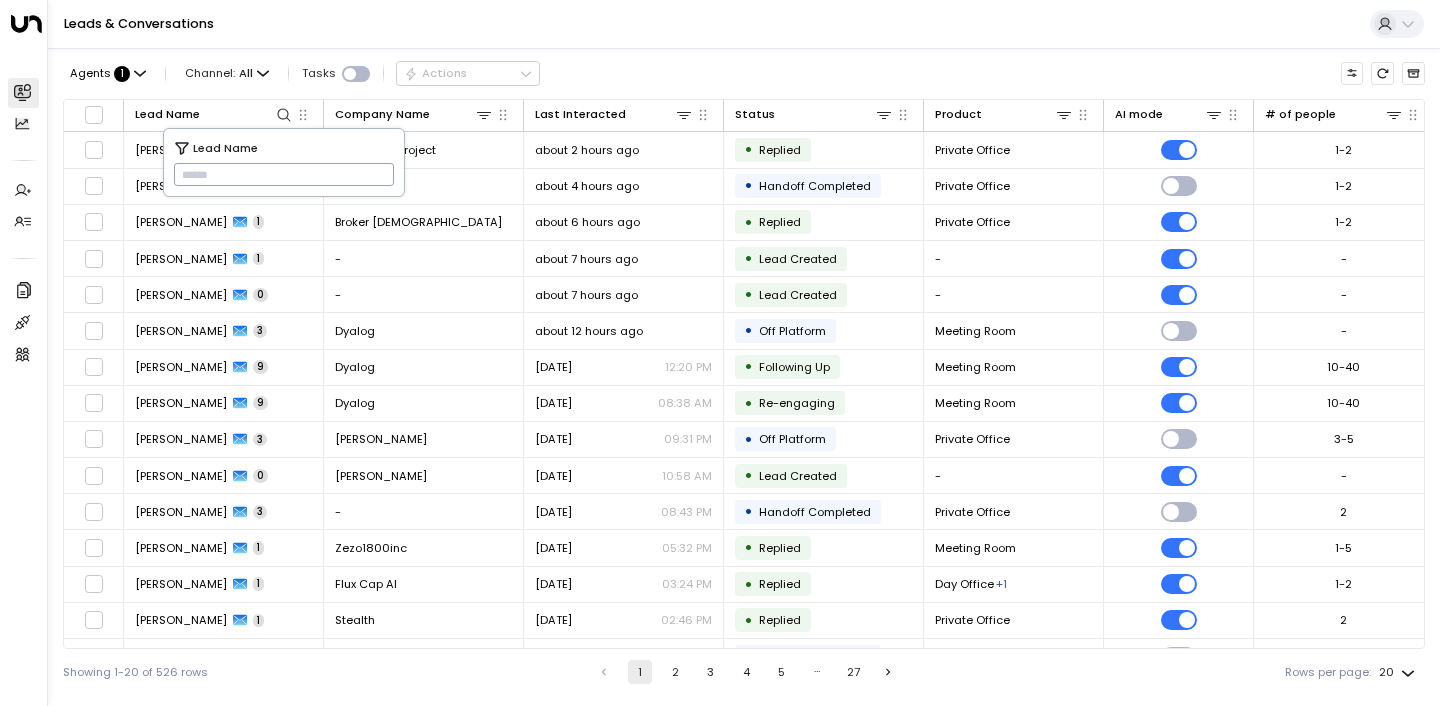 click on "Leads & Conversations" at bounding box center [744, 24] 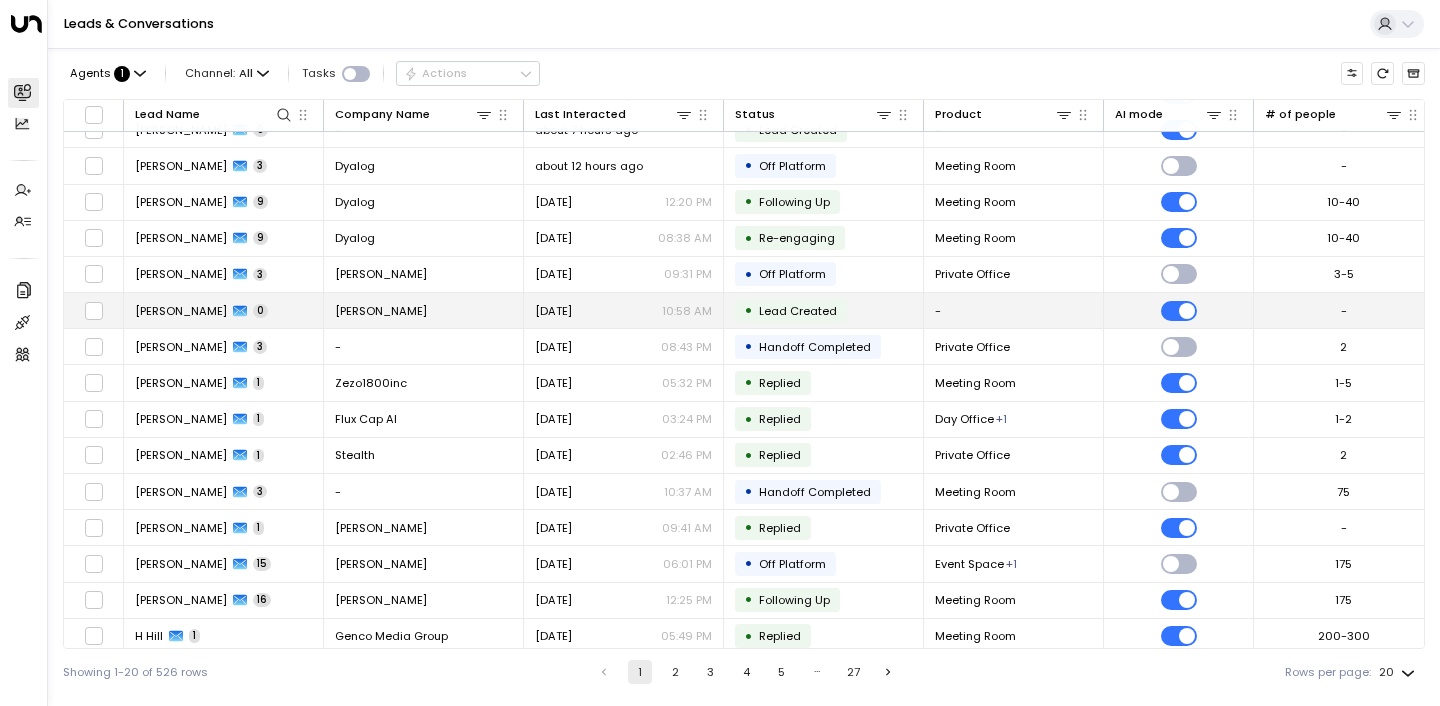 scroll, scrollTop: 166, scrollLeft: 0, axis: vertical 